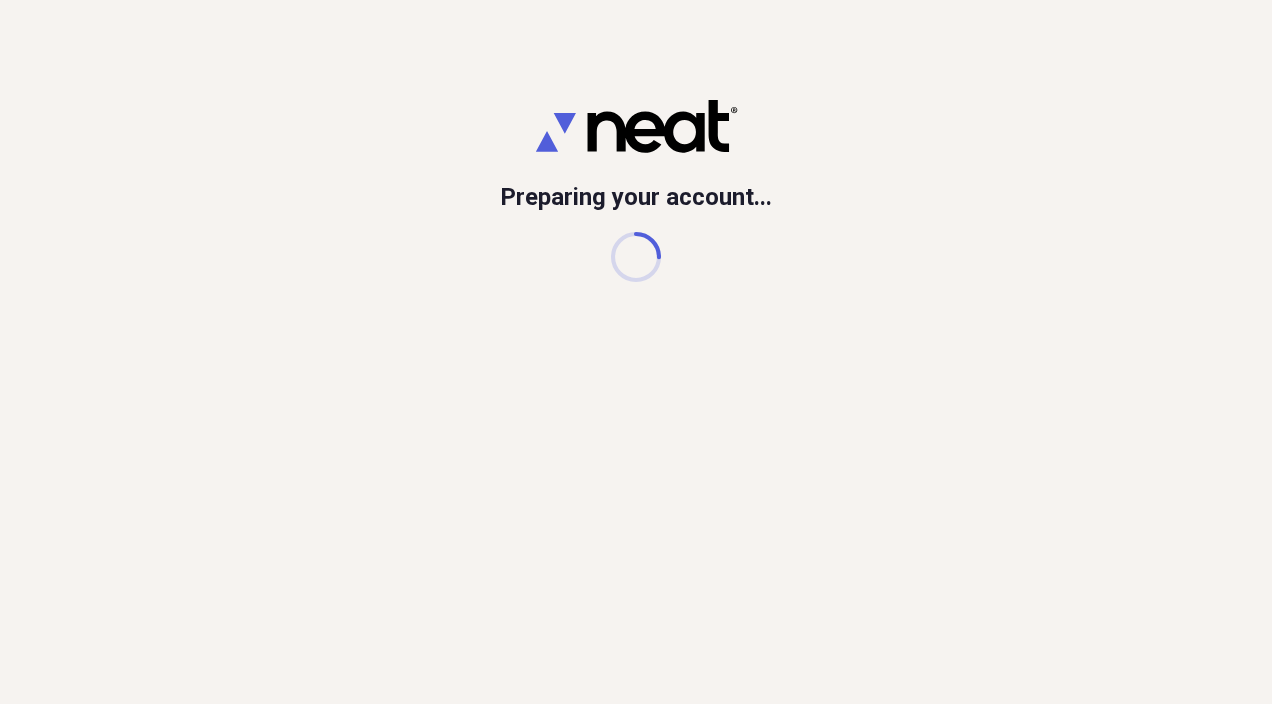 scroll, scrollTop: 0, scrollLeft: 0, axis: both 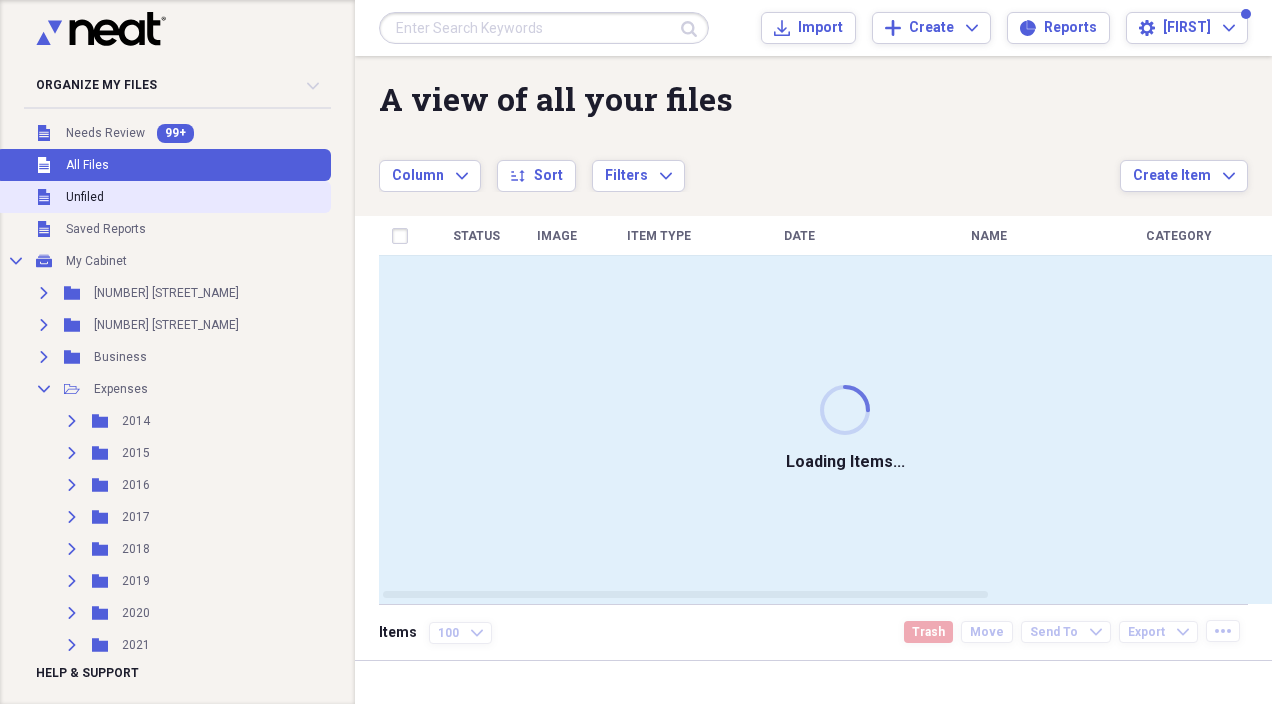 click on "Unfiled Unfiled" at bounding box center [163, 197] 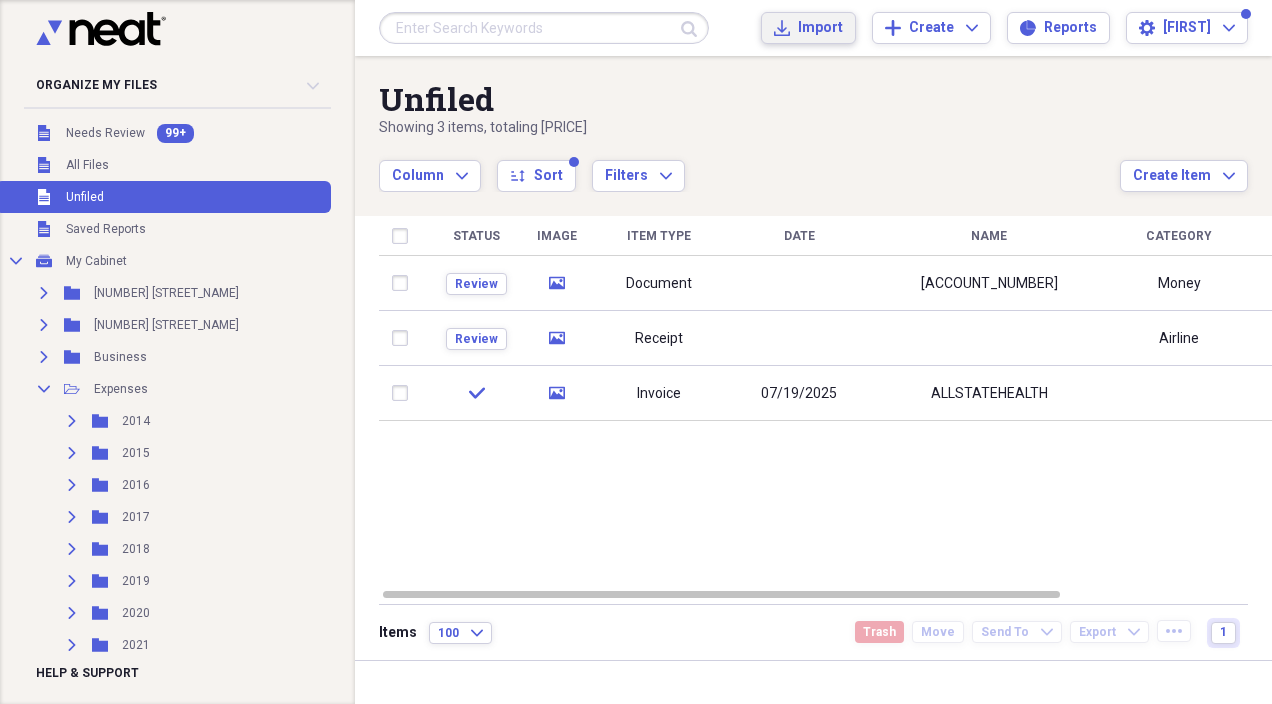 click on "Import" at bounding box center [820, 28] 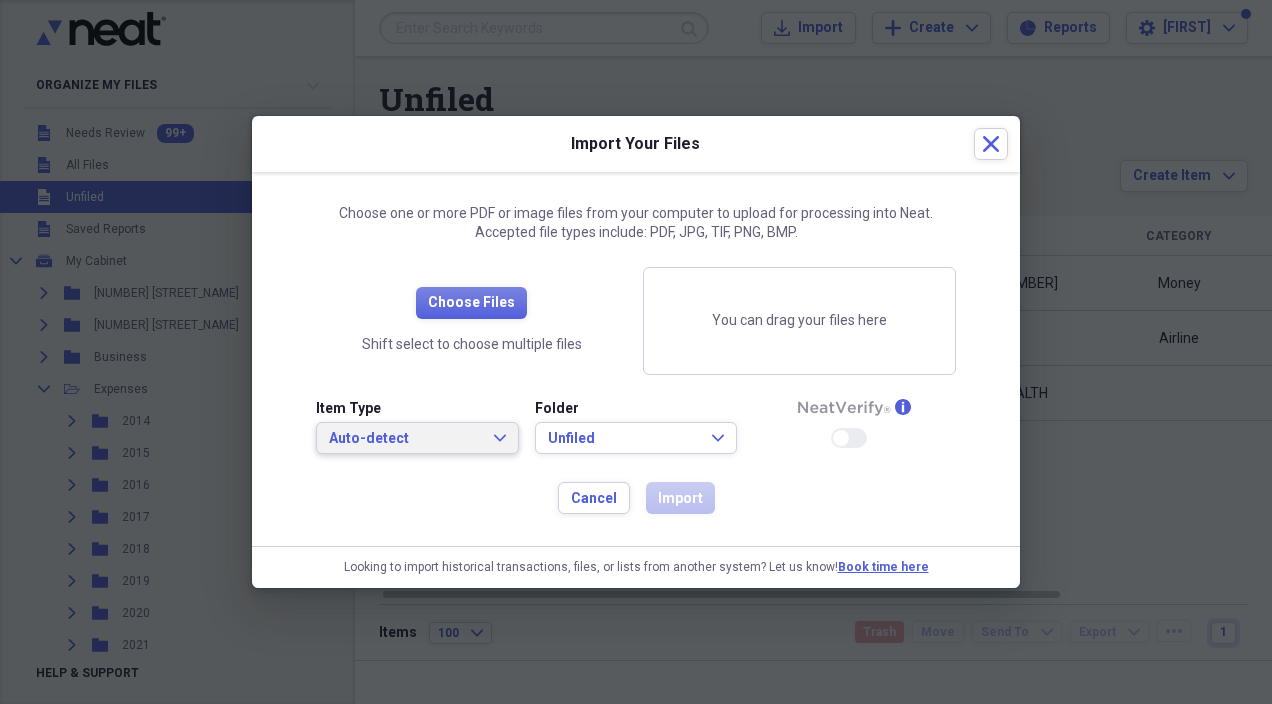 click on "Auto-detect" at bounding box center [405, 439] 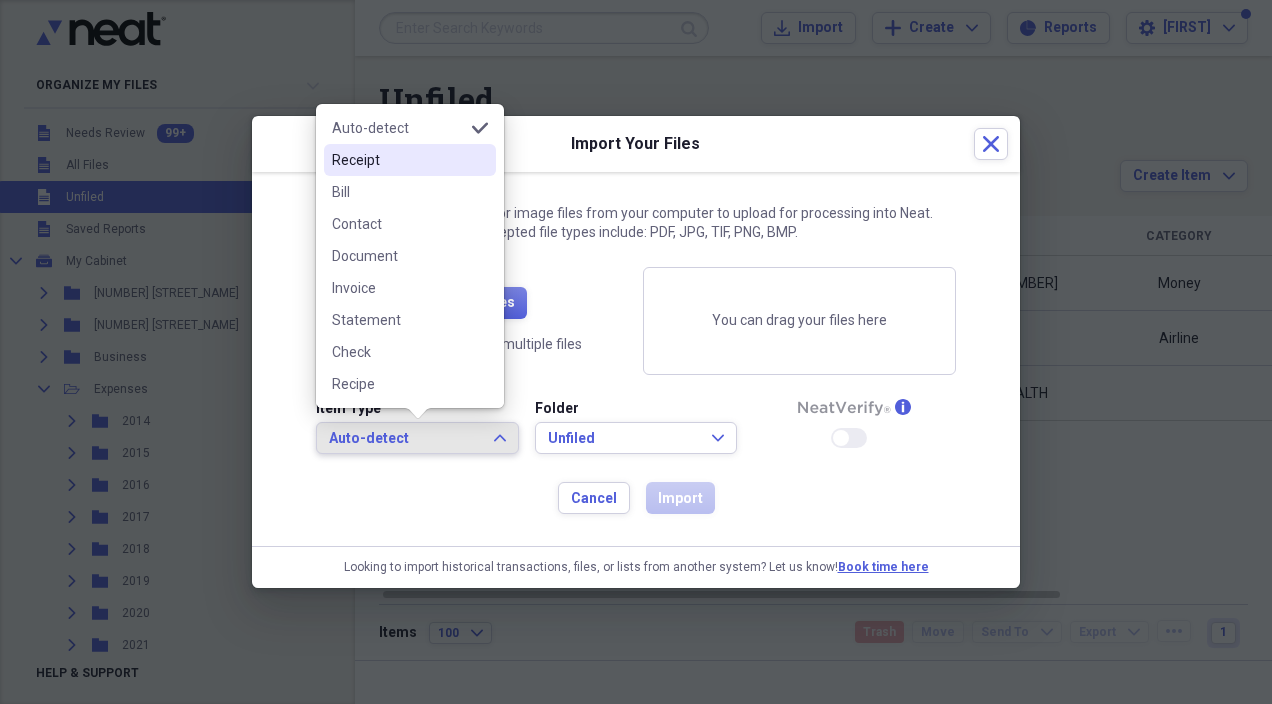 click on "Receipt" at bounding box center [398, 160] 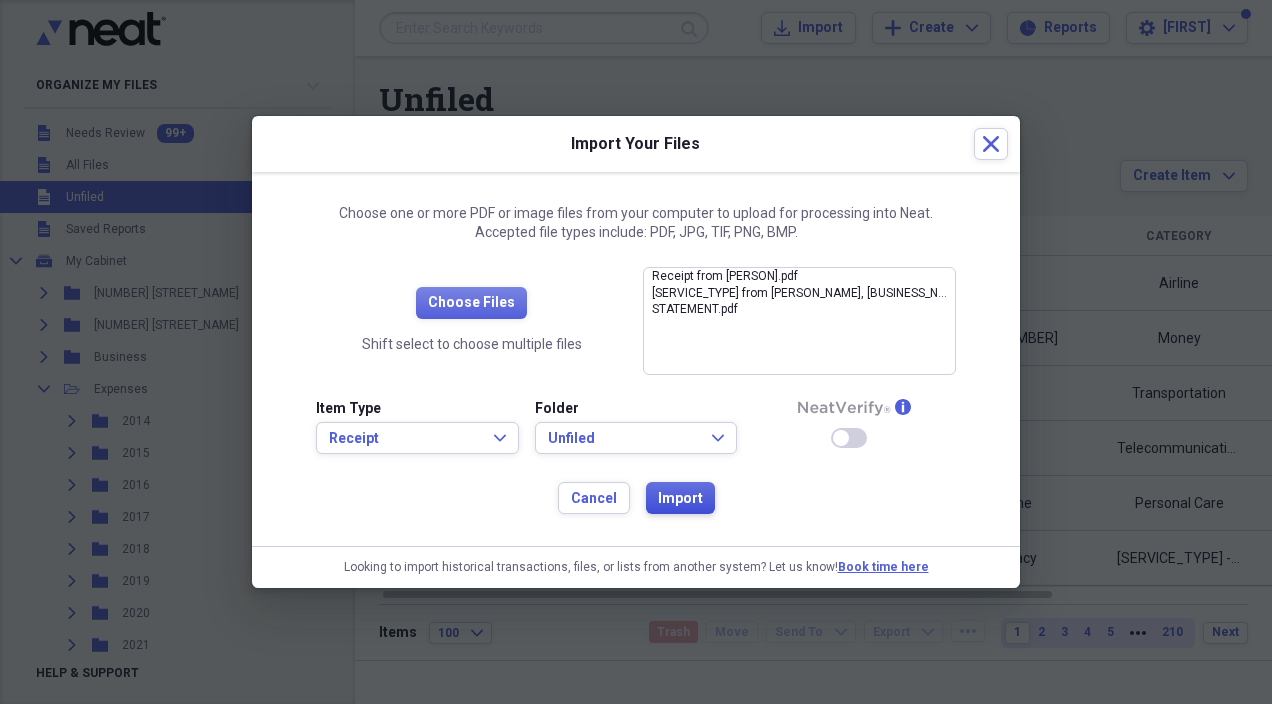 click on "Import" at bounding box center (680, 499) 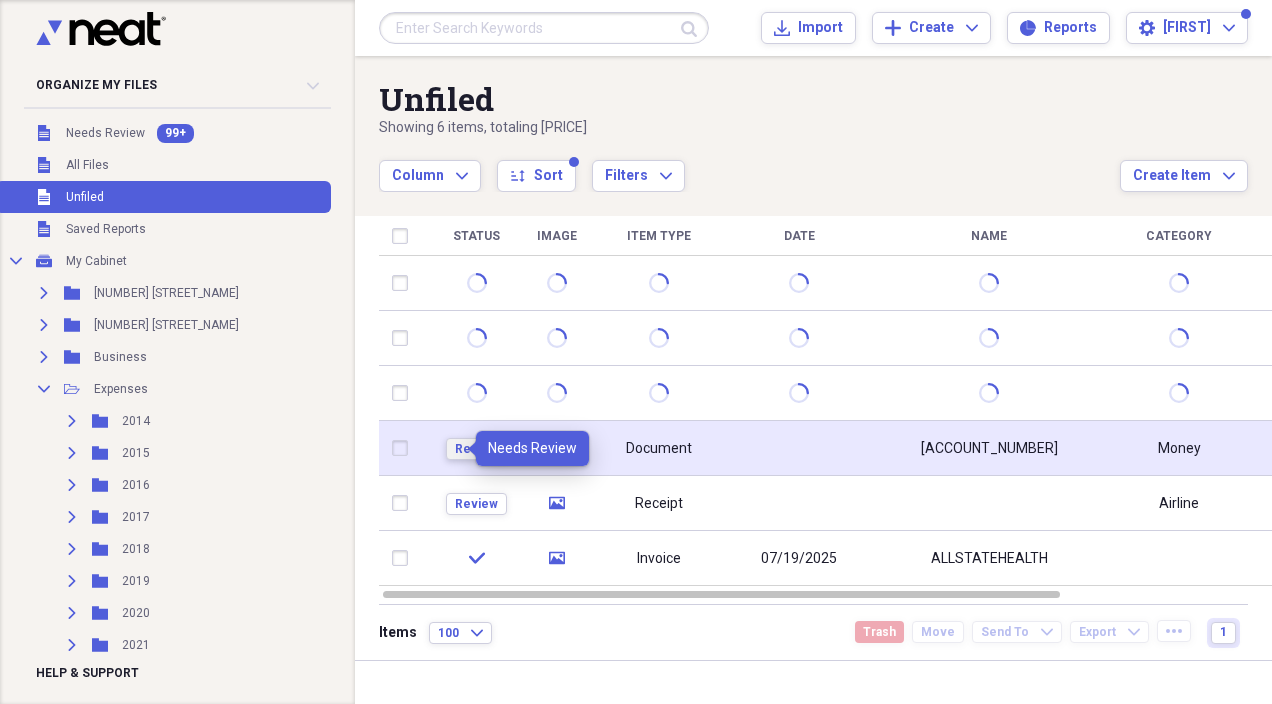 click on "Review" at bounding box center [476, 449] 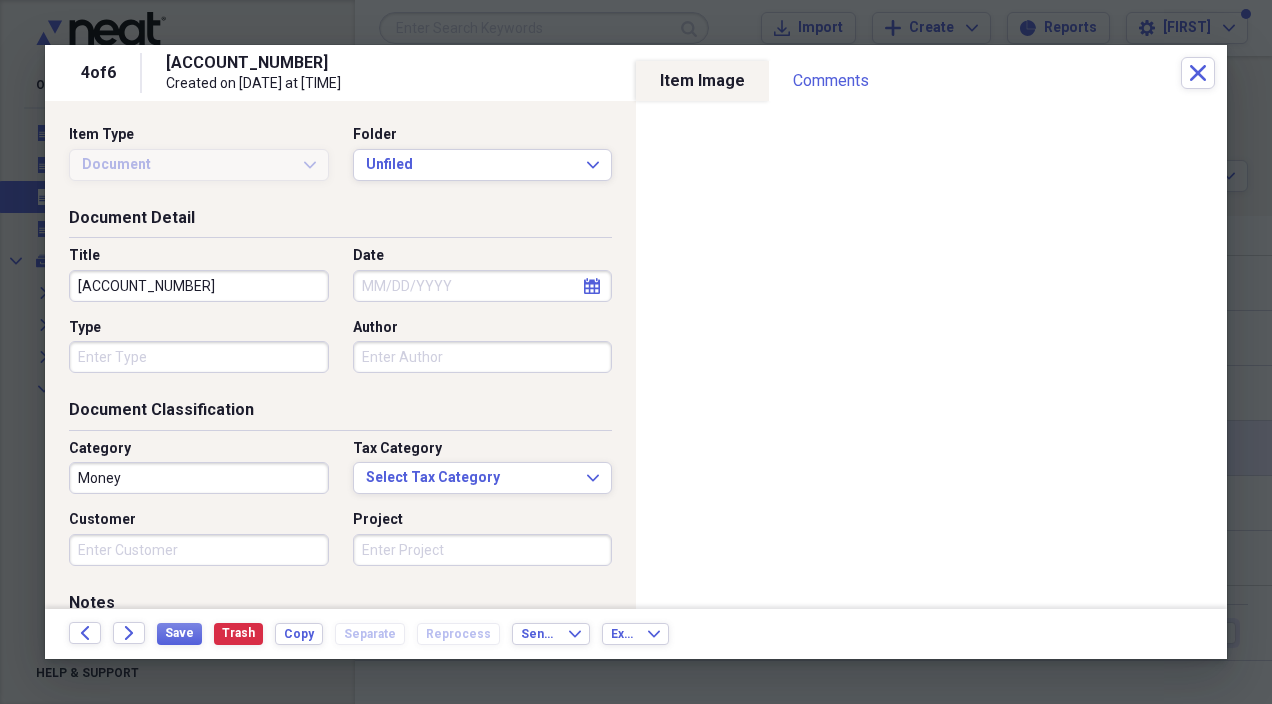 scroll, scrollTop: 8, scrollLeft: 0, axis: vertical 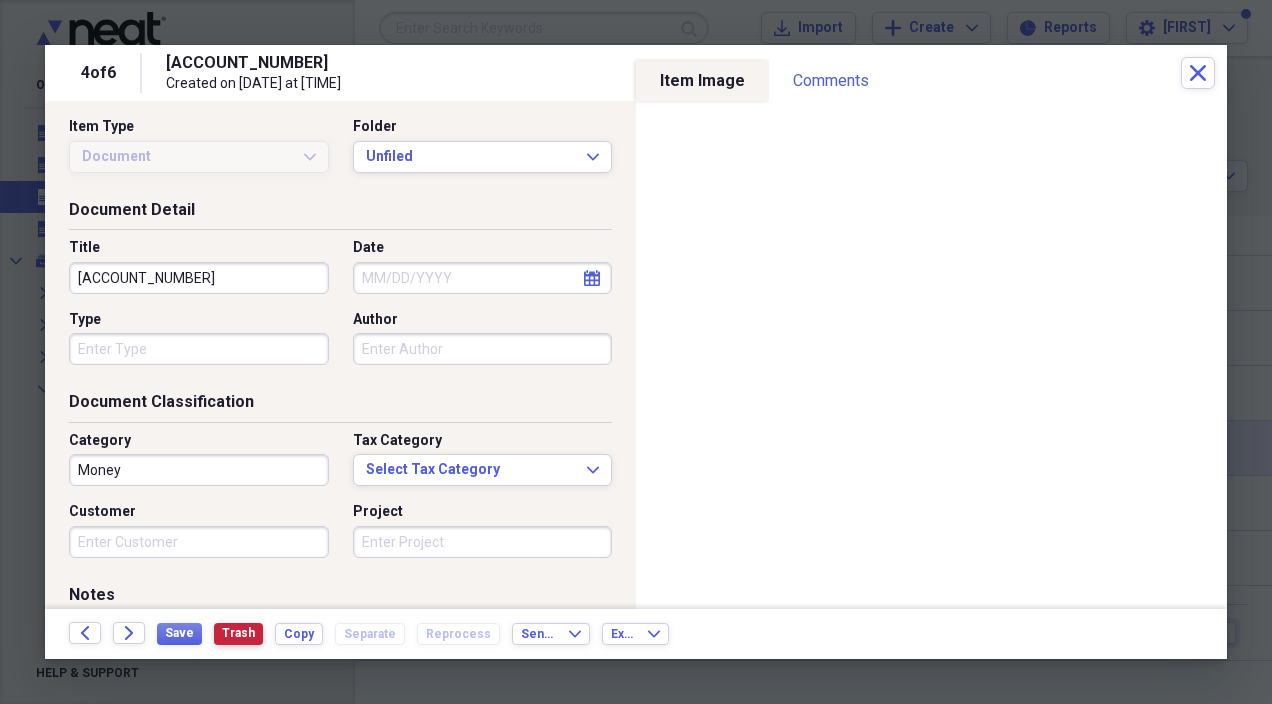 click on "Trash" at bounding box center [238, 633] 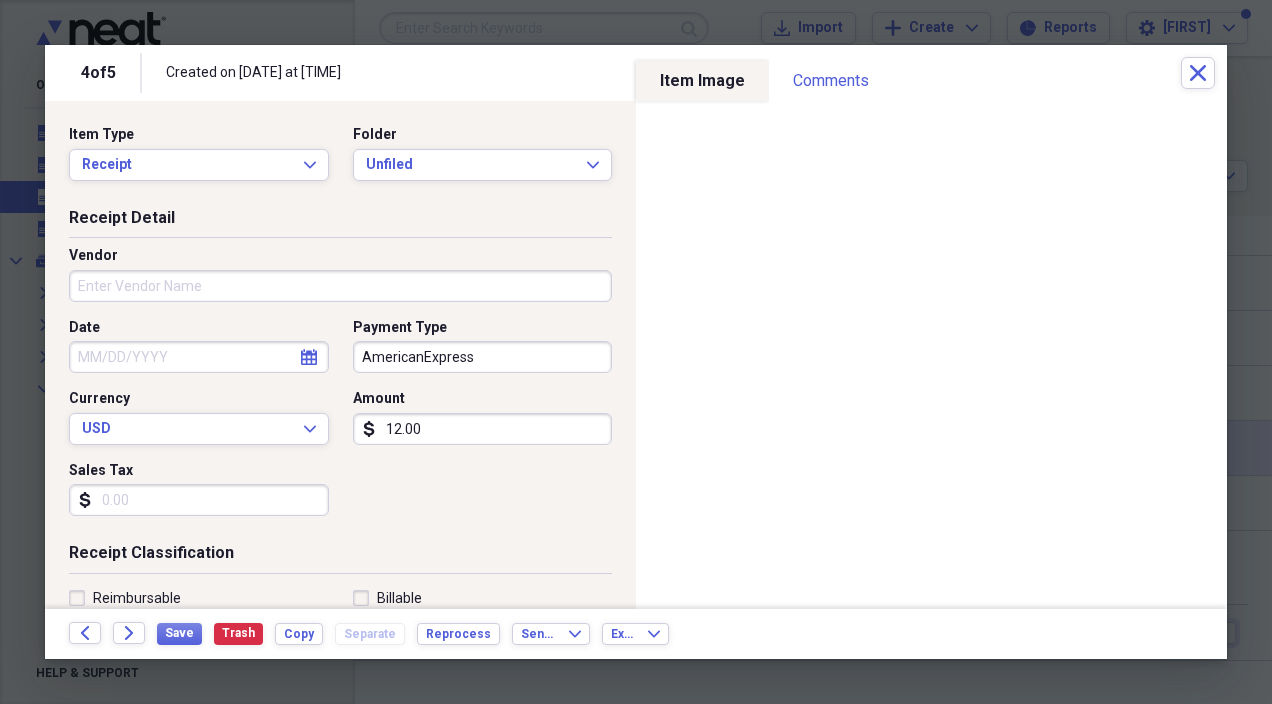 click on "Vendor" at bounding box center [340, 286] 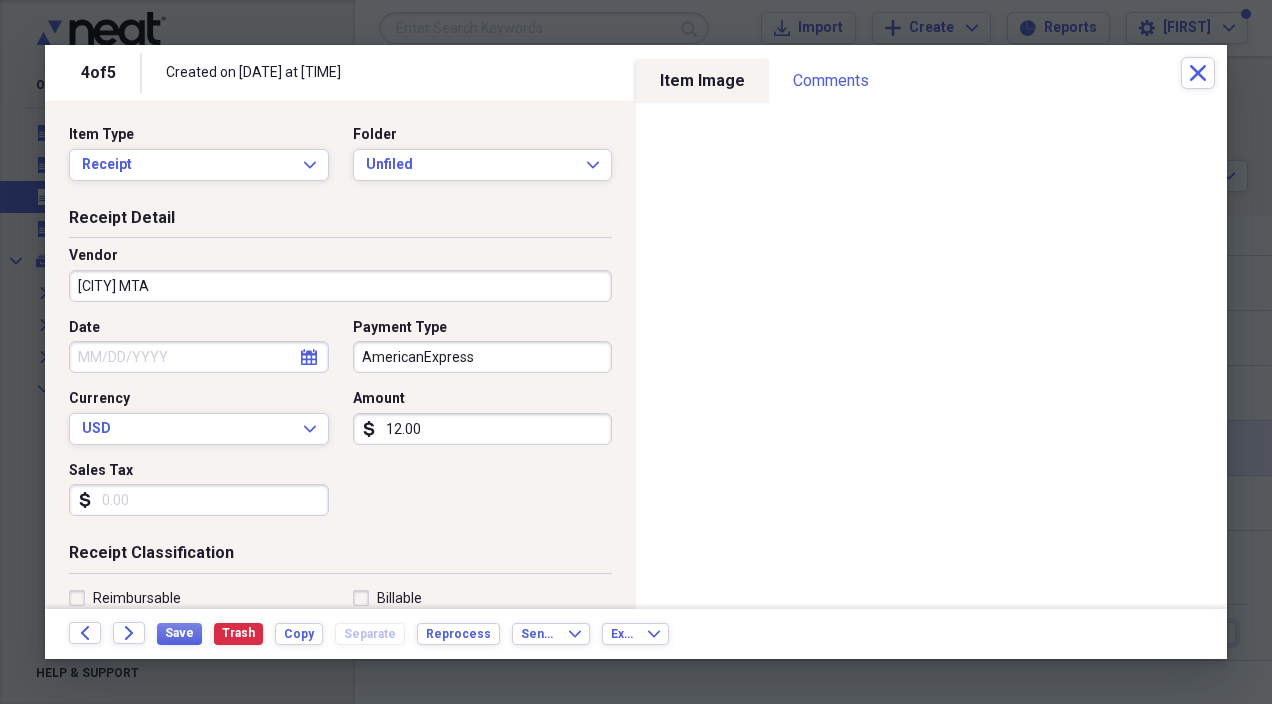 type on "[CITY] MTA" 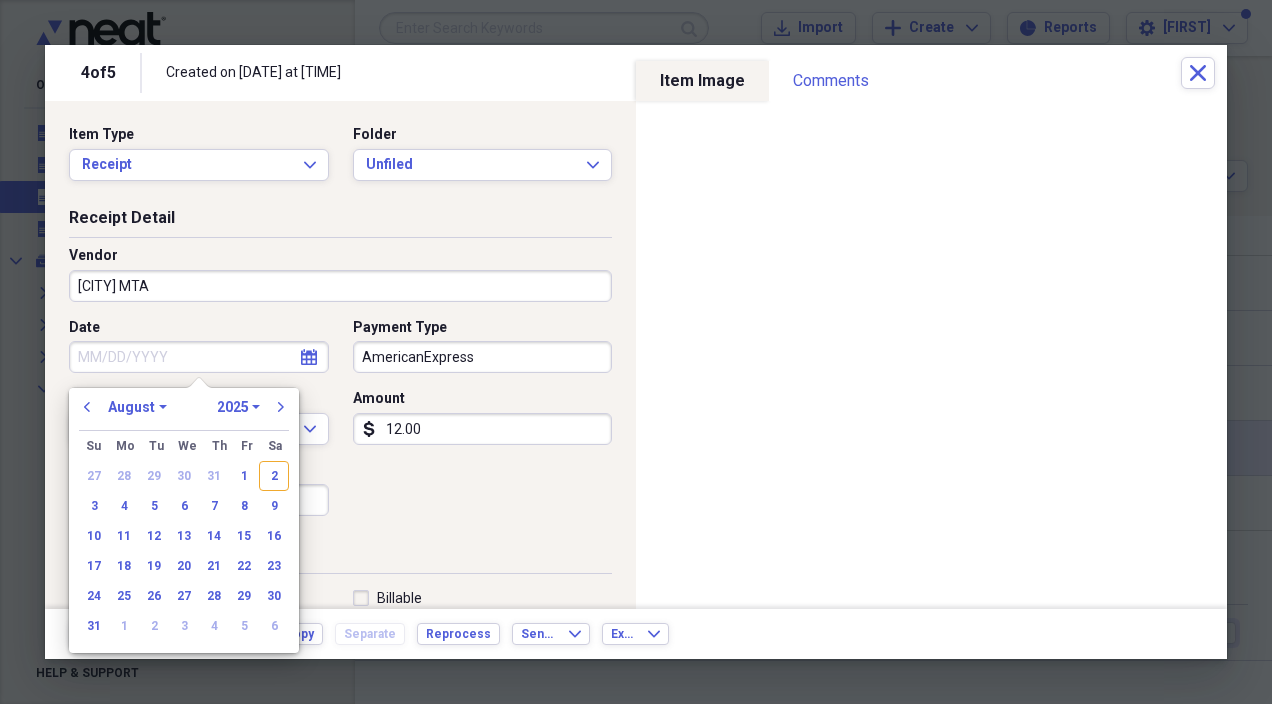 click on "Date" at bounding box center [199, 357] 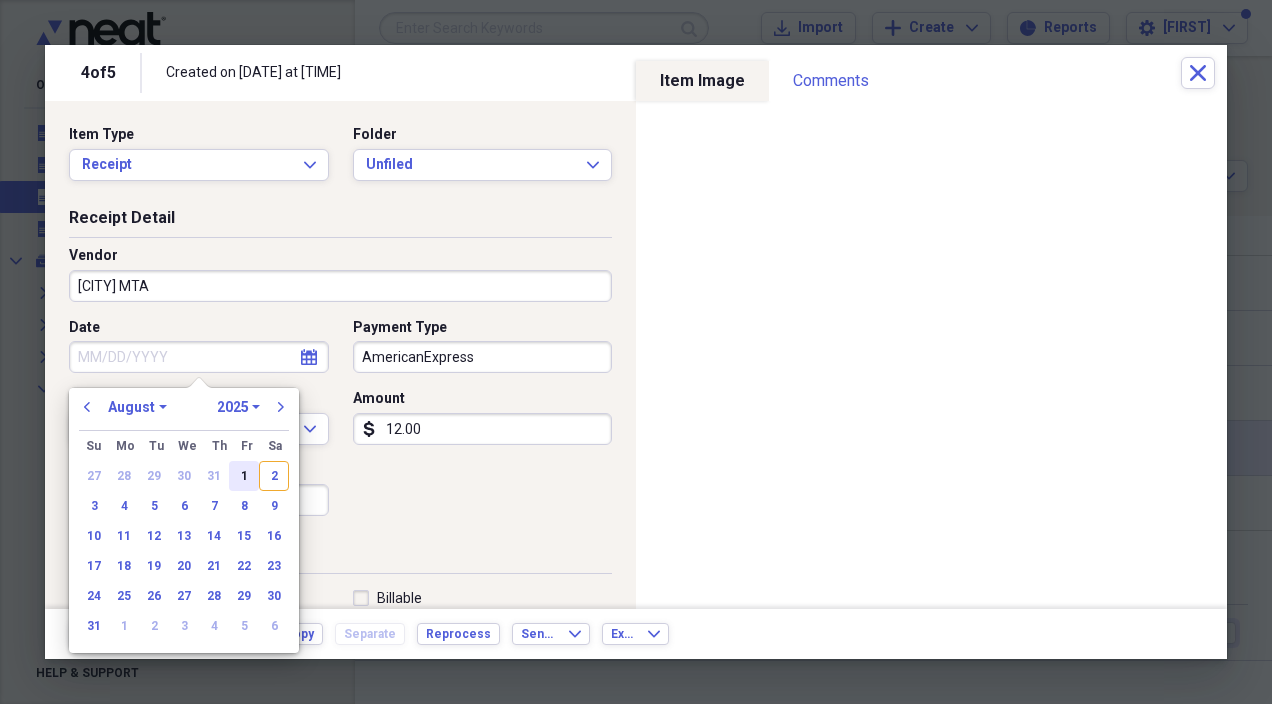 click on "1" at bounding box center [244, 476] 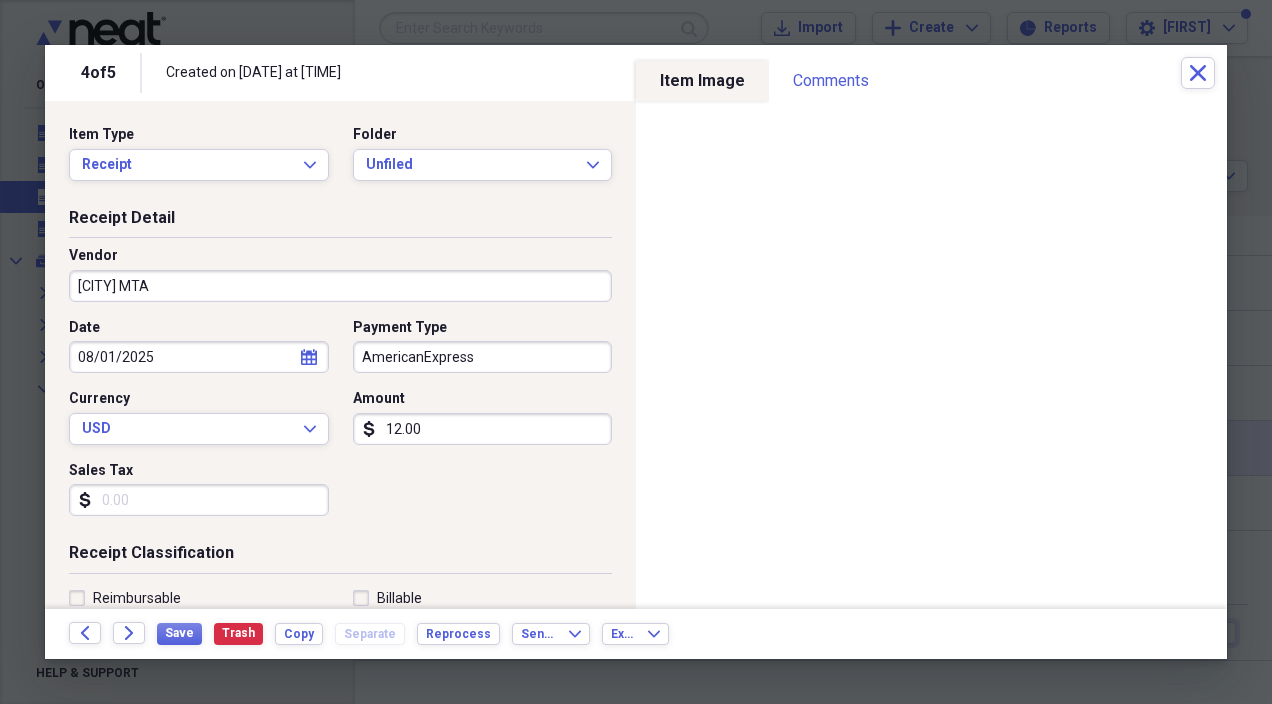 scroll, scrollTop: 127, scrollLeft: 0, axis: vertical 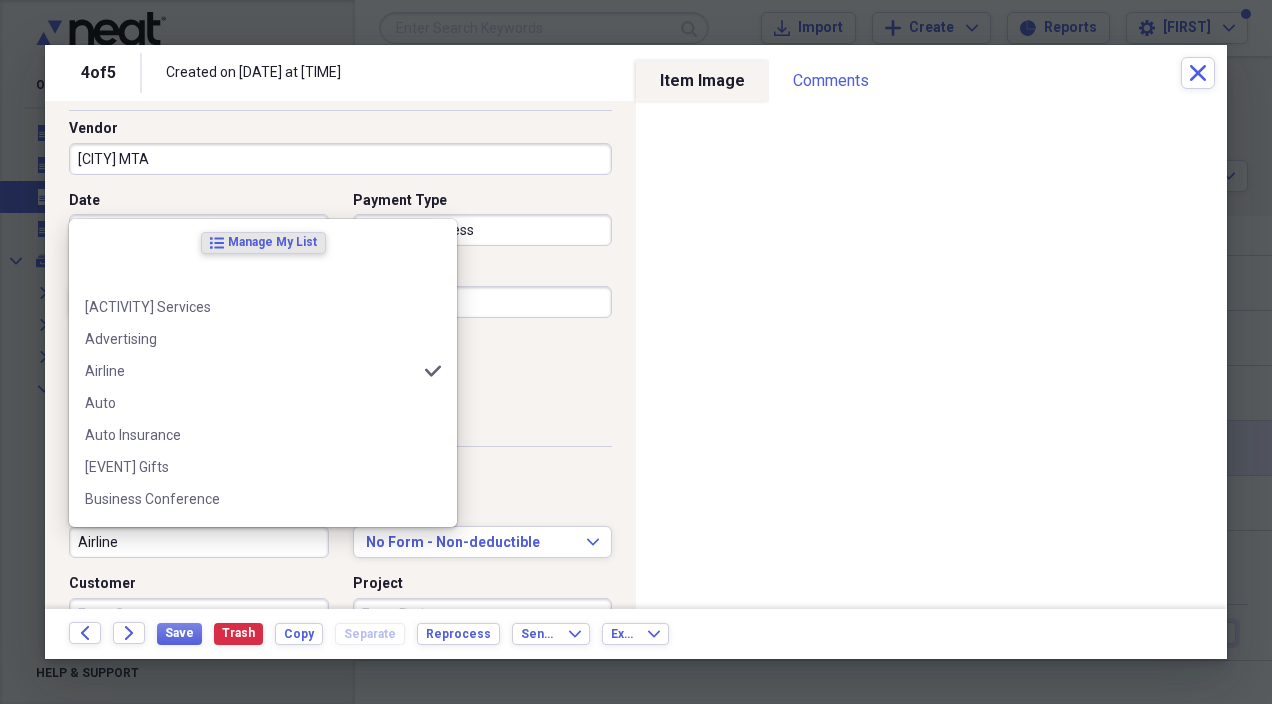 click on "Airline" at bounding box center [199, 542] 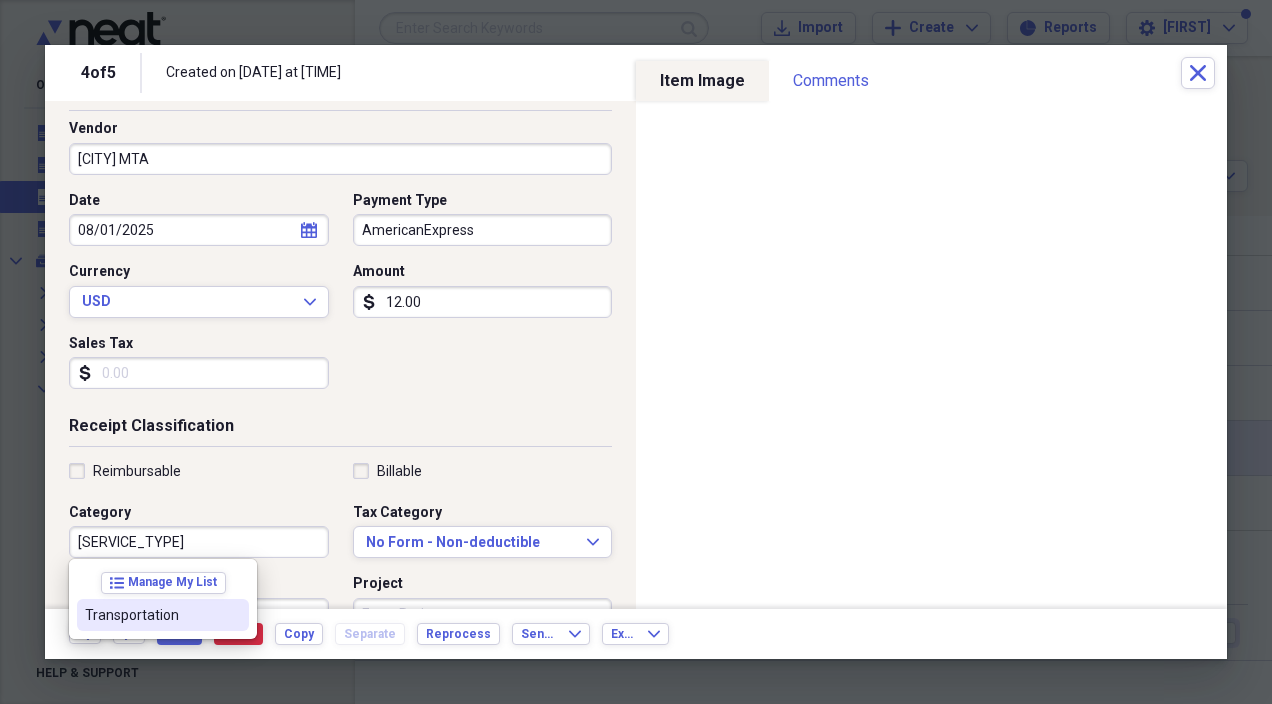 click on "Transportation" at bounding box center [151, 615] 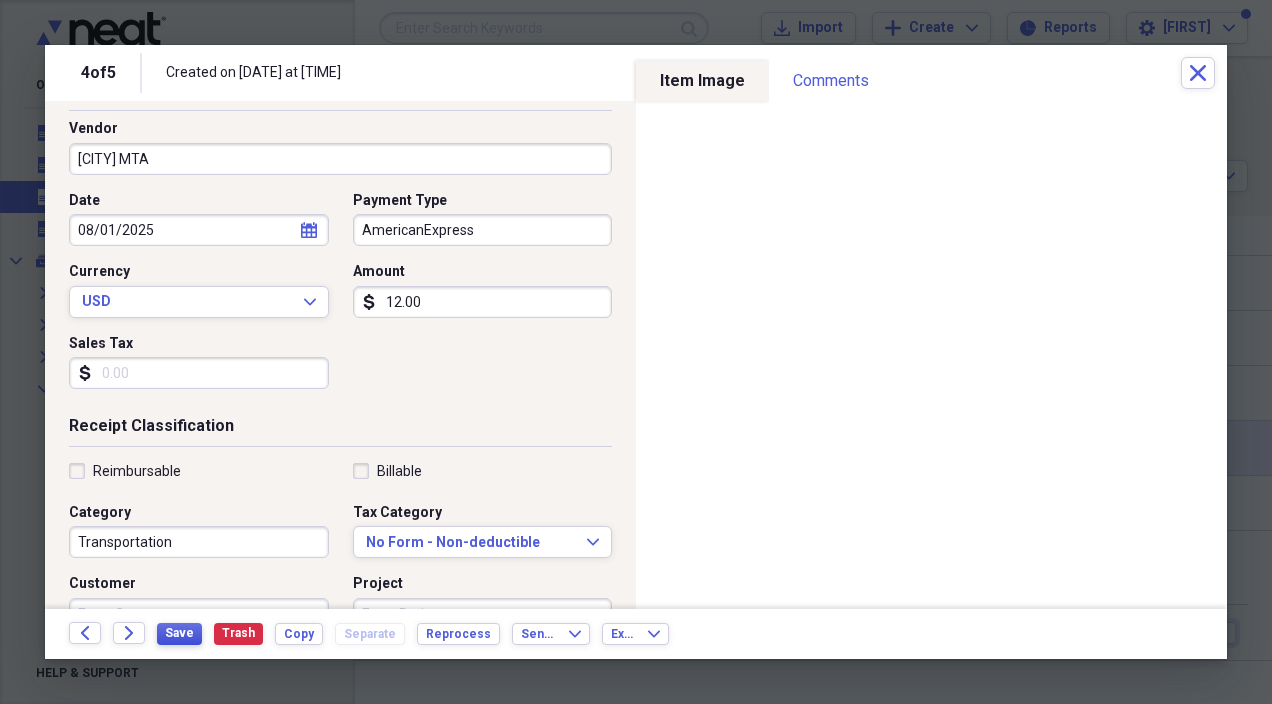 click on "Save" at bounding box center (179, 633) 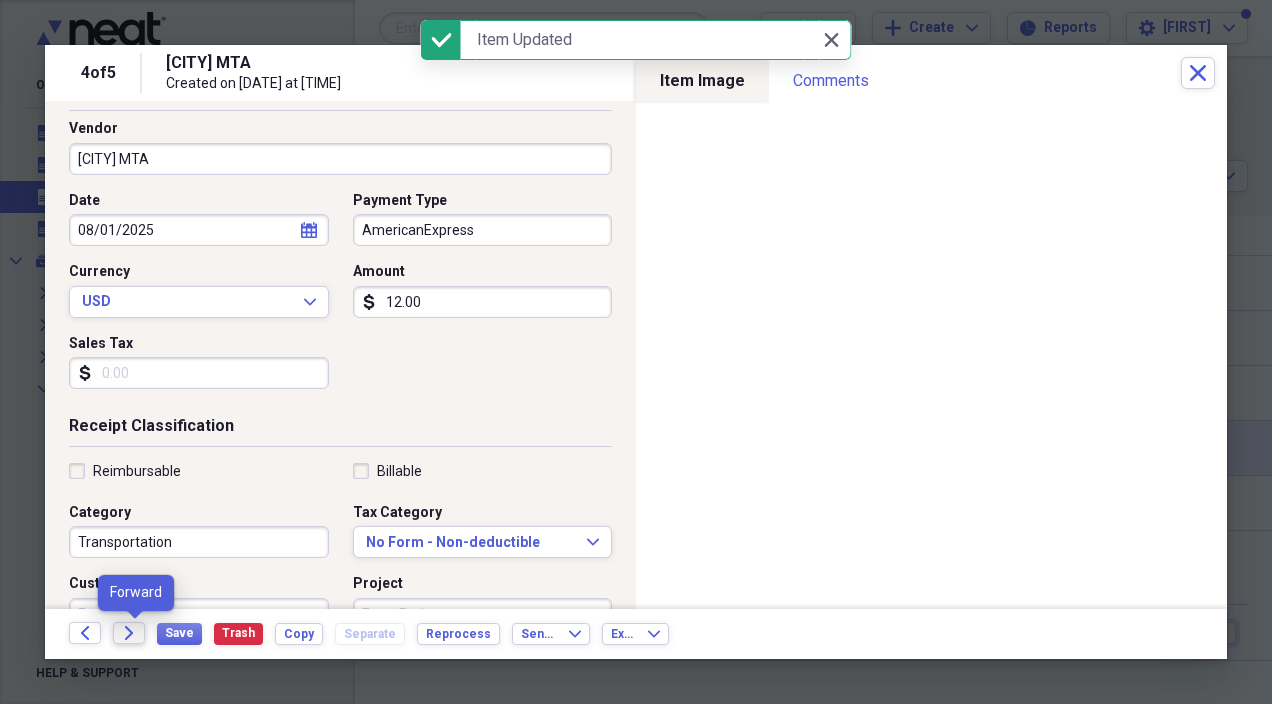 click on "Forward" 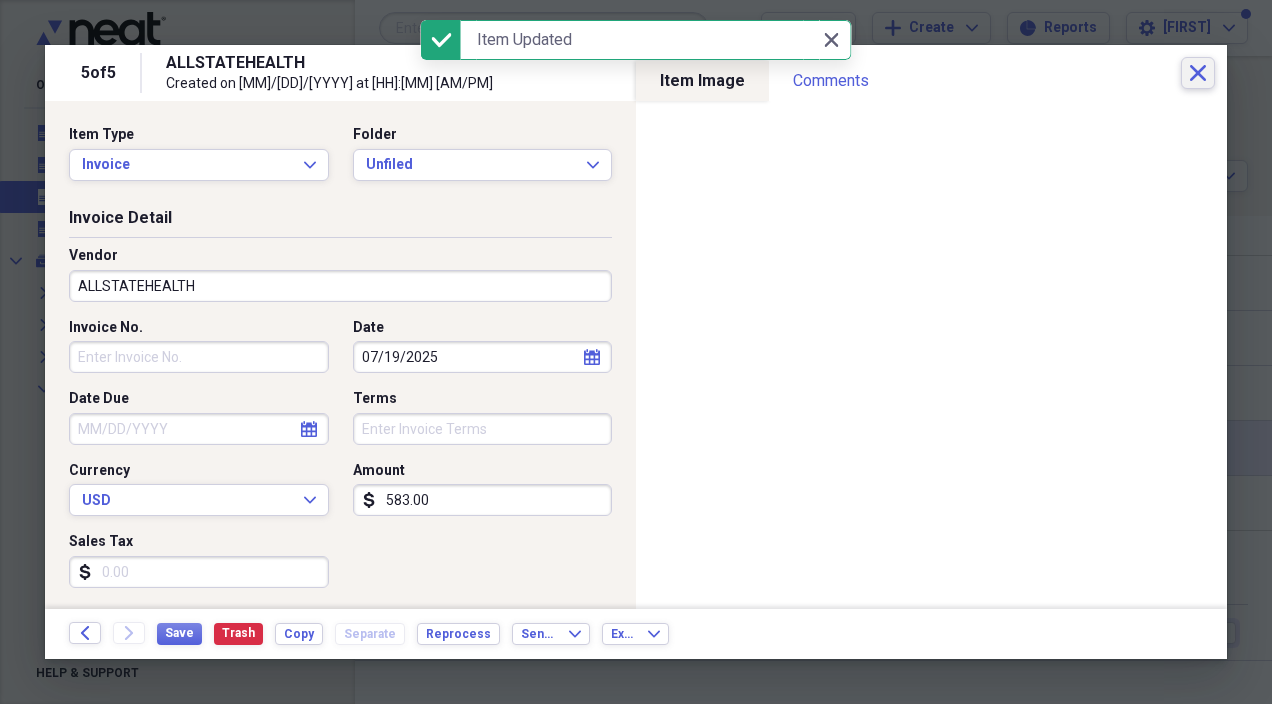 click on "Close" 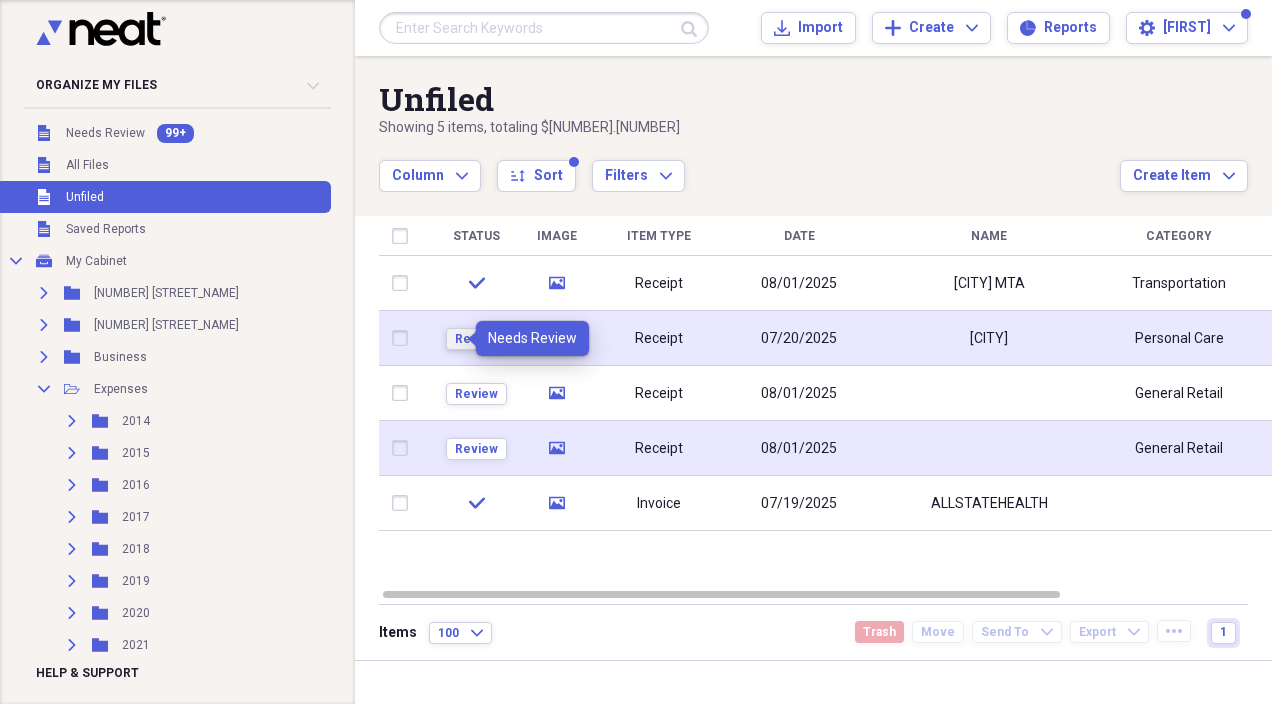 click on "Review" at bounding box center [476, 339] 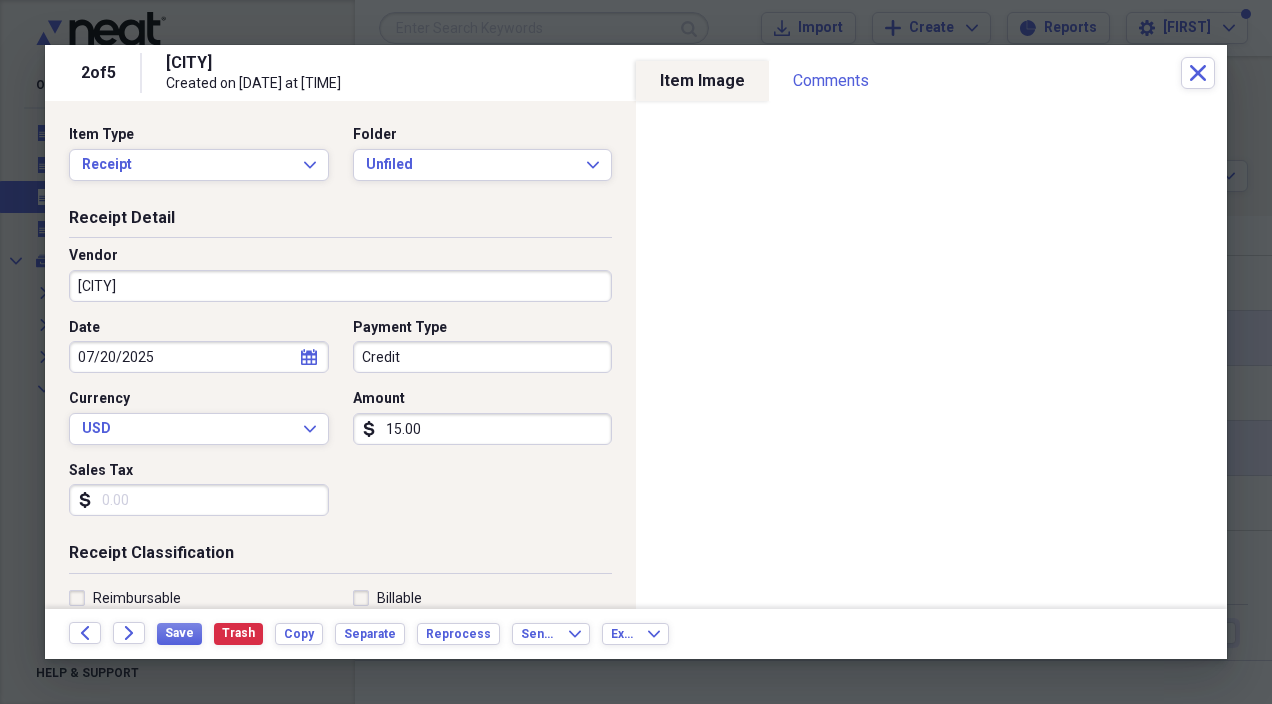 click on "[CITY]" at bounding box center (340, 286) 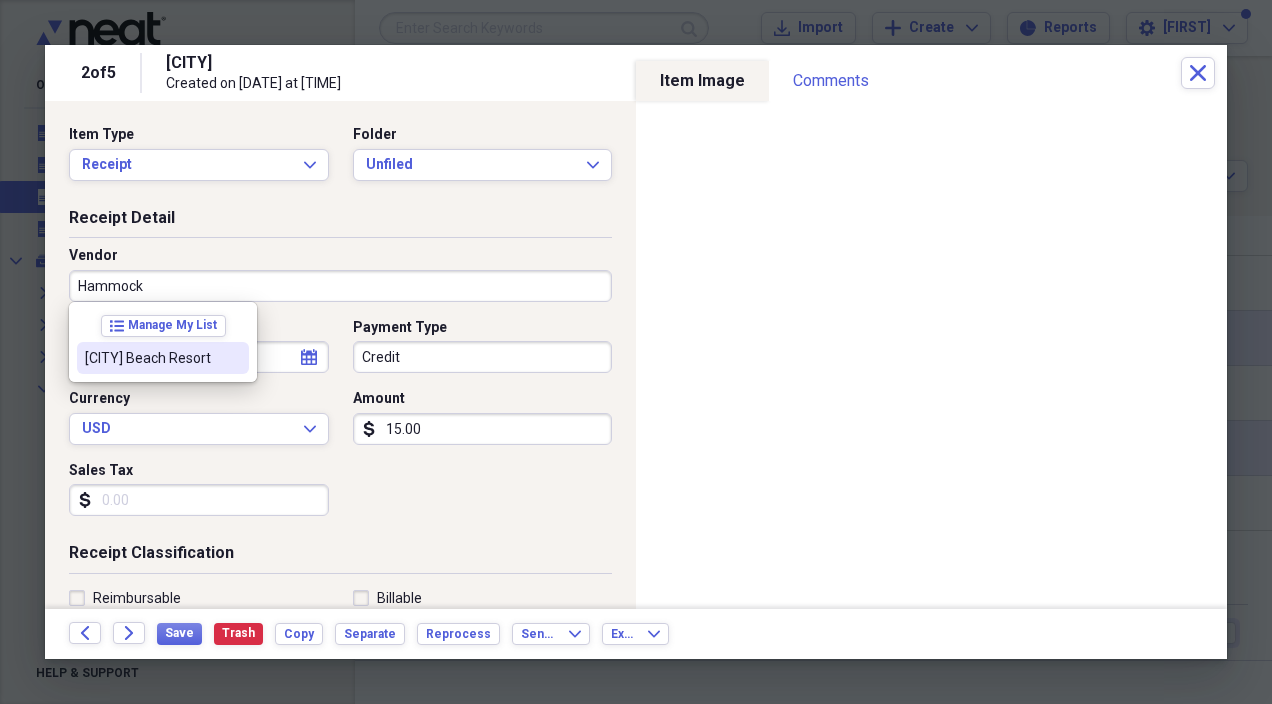 click on "[CITY] Beach Resort" at bounding box center (151, 358) 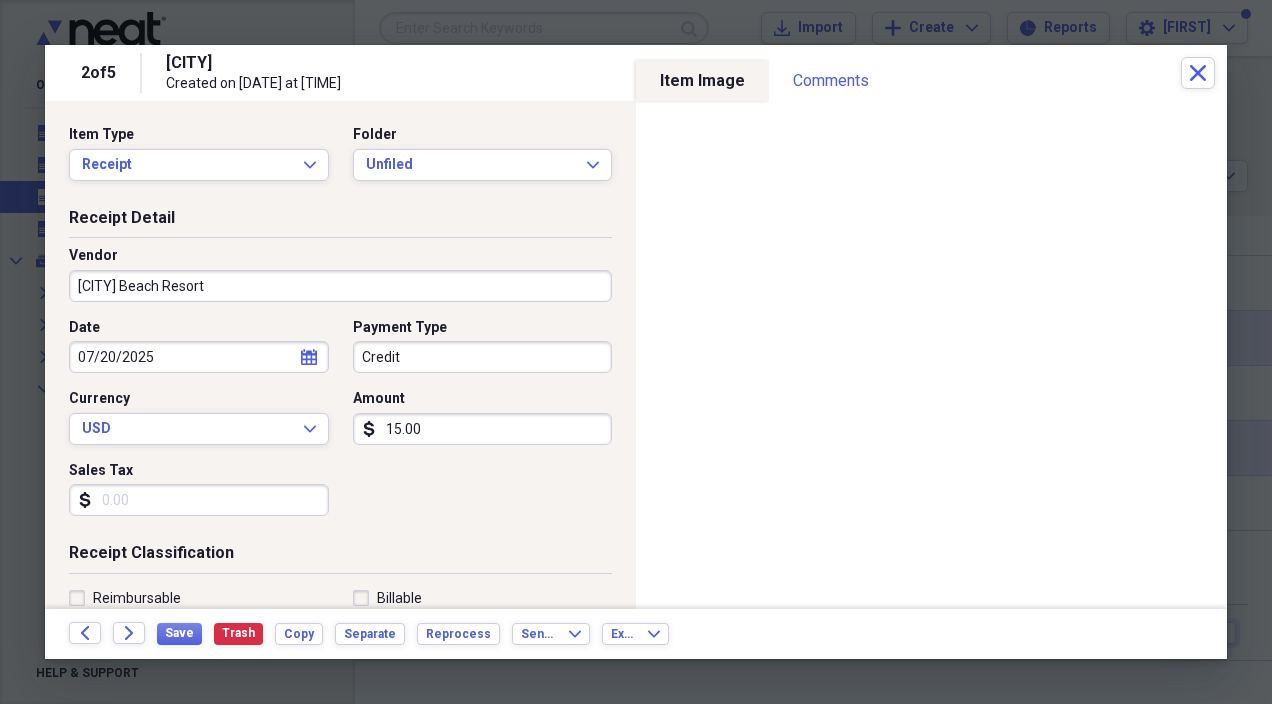 type on "Lodging/Hotel" 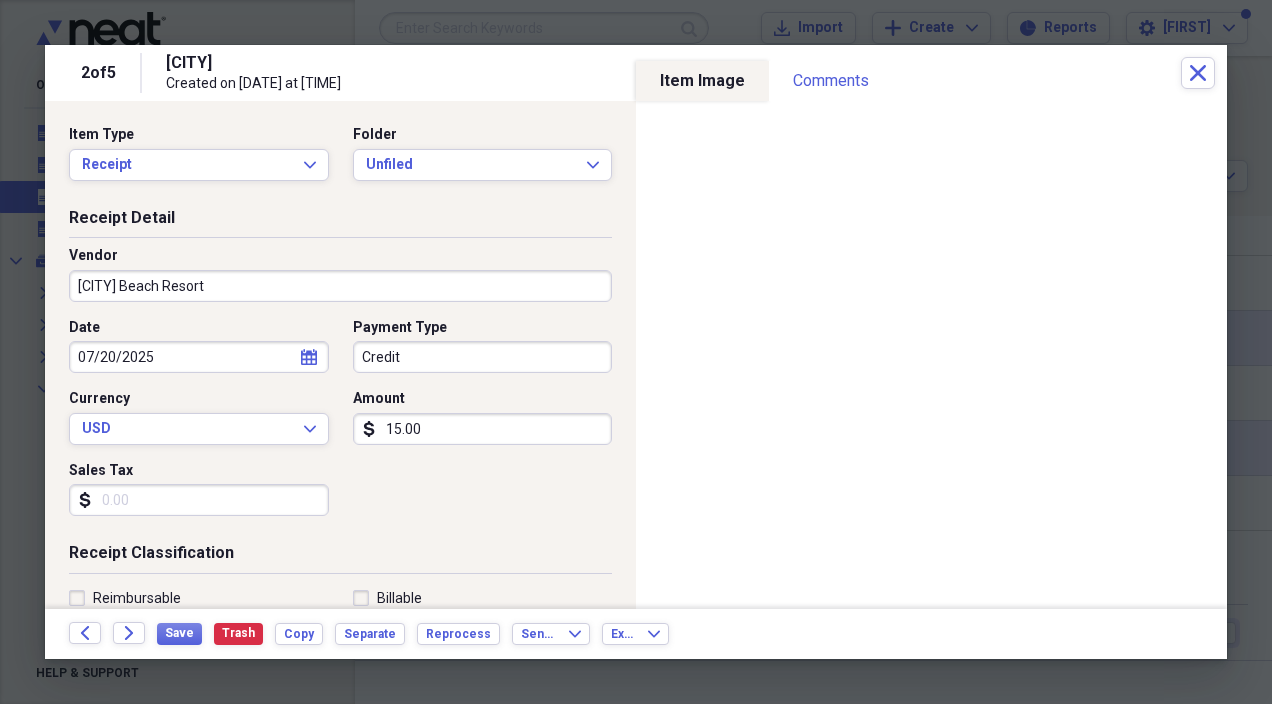click on "15.00" at bounding box center (483, 429) 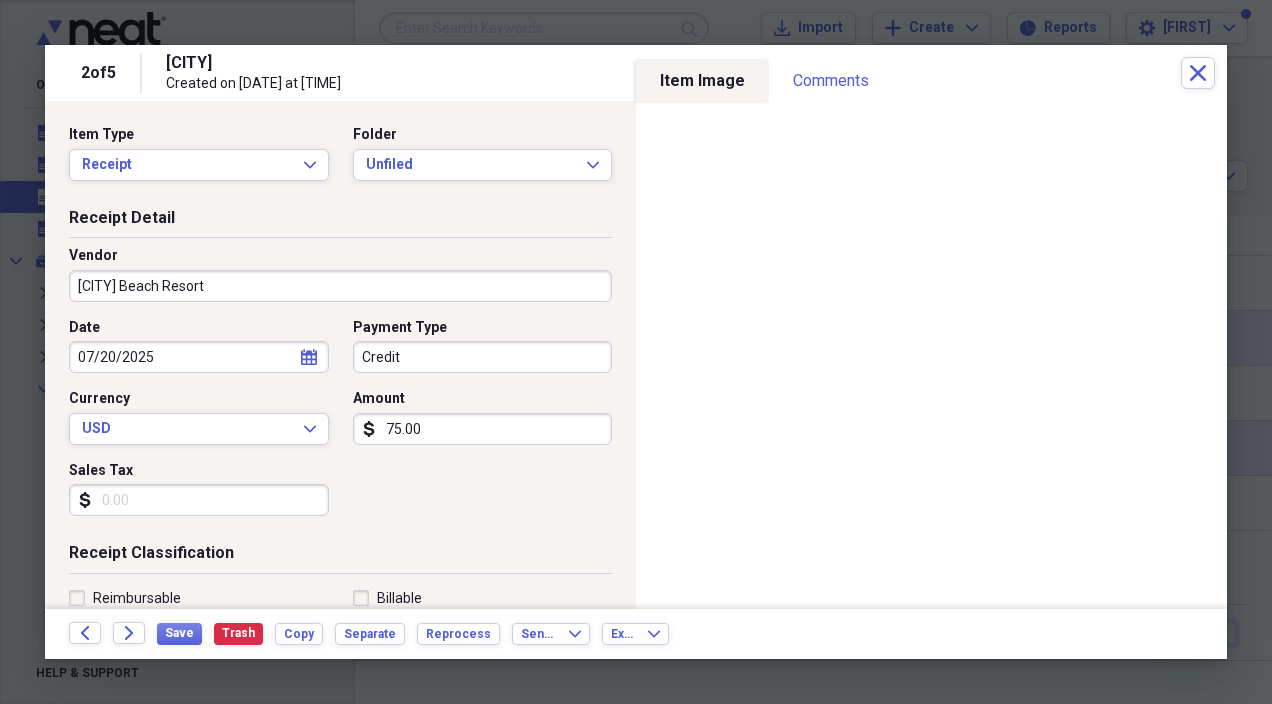 click on "75.00" at bounding box center [483, 429] 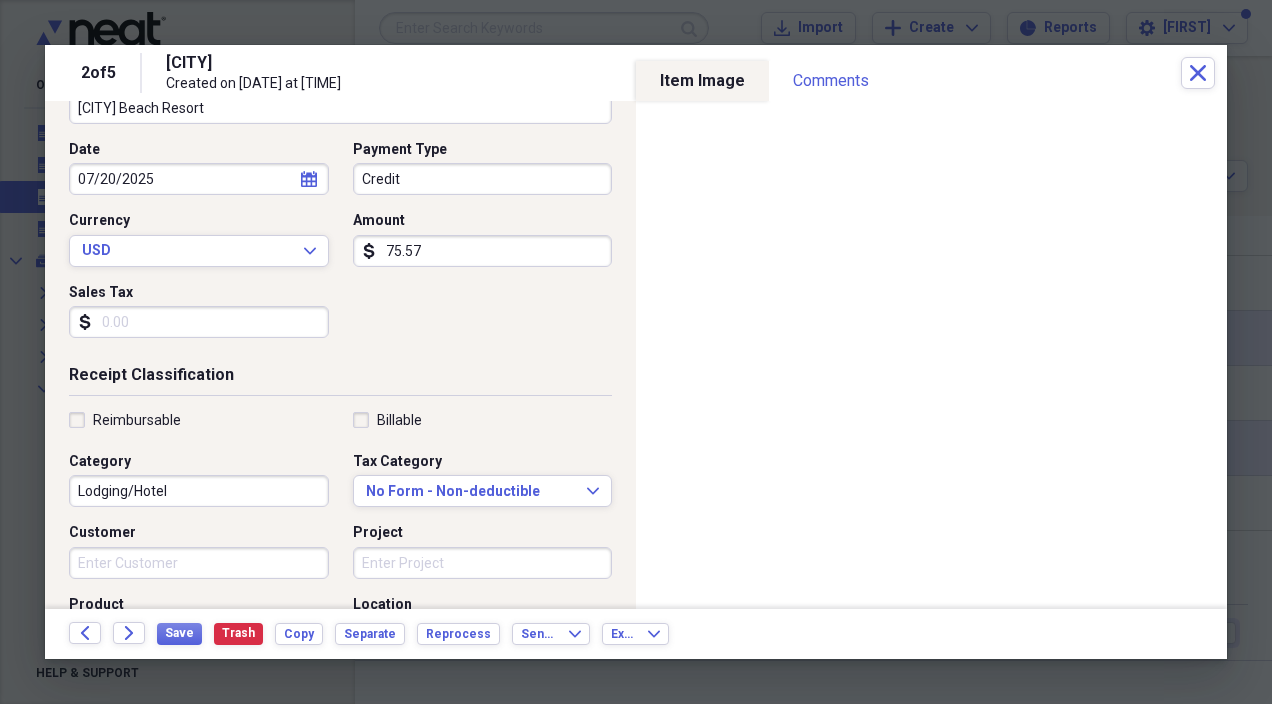 scroll, scrollTop: 180, scrollLeft: 0, axis: vertical 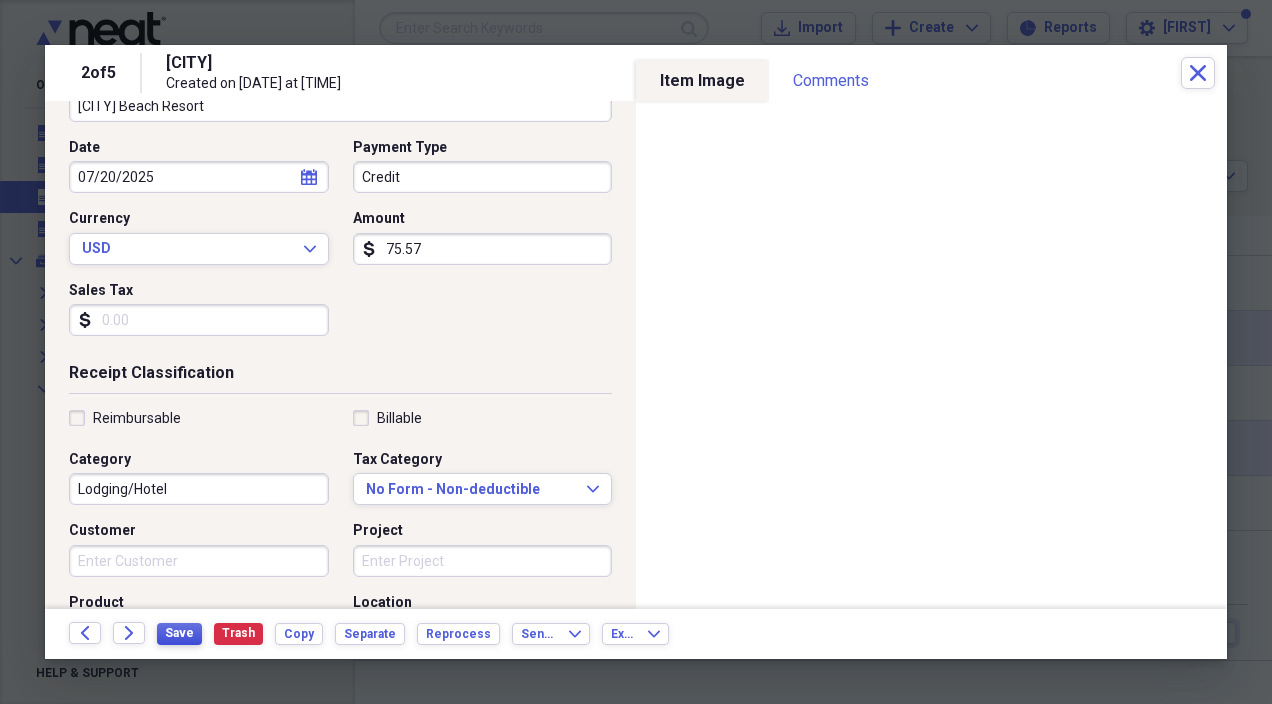 type on "75.57" 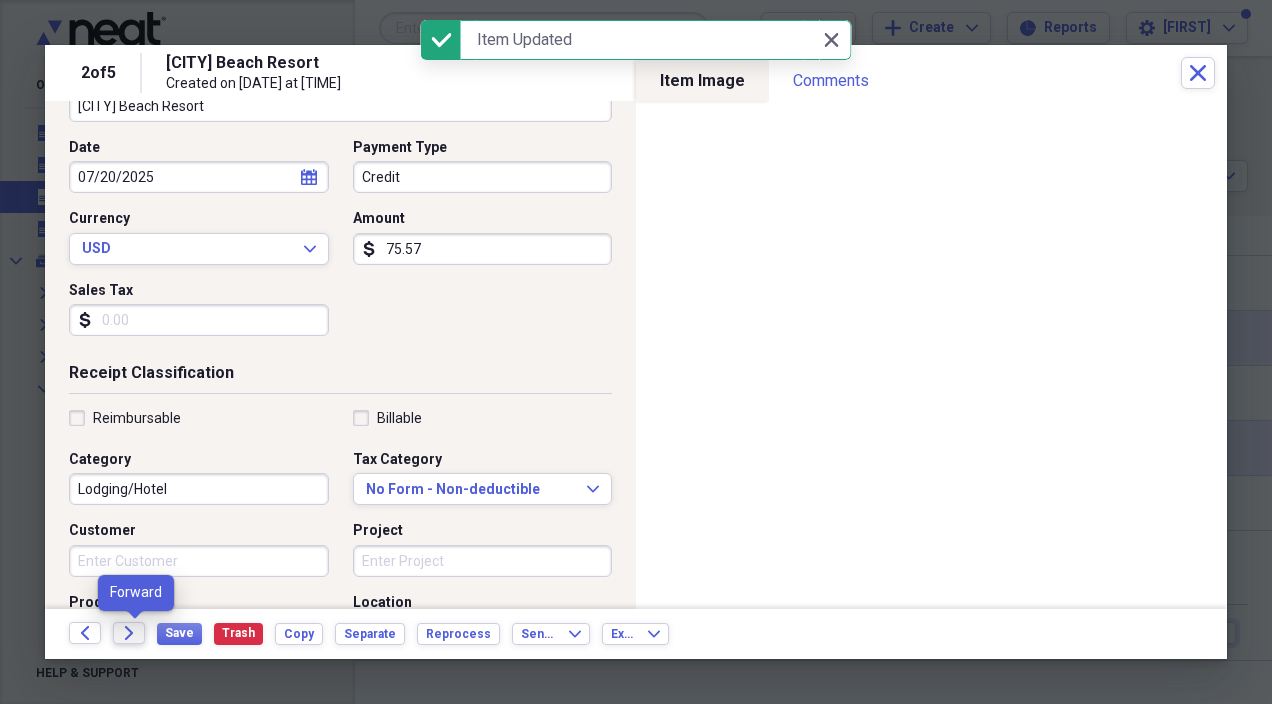 click on "Forward" 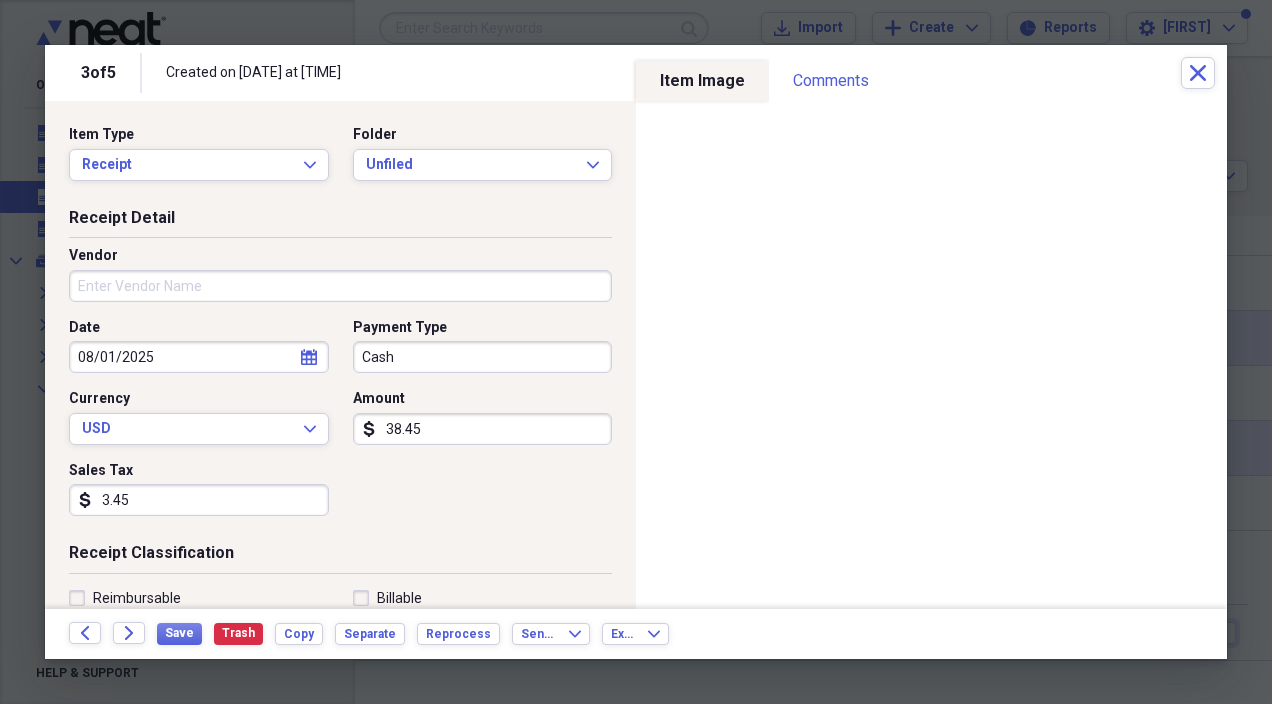 click on "Vendor" at bounding box center (340, 286) 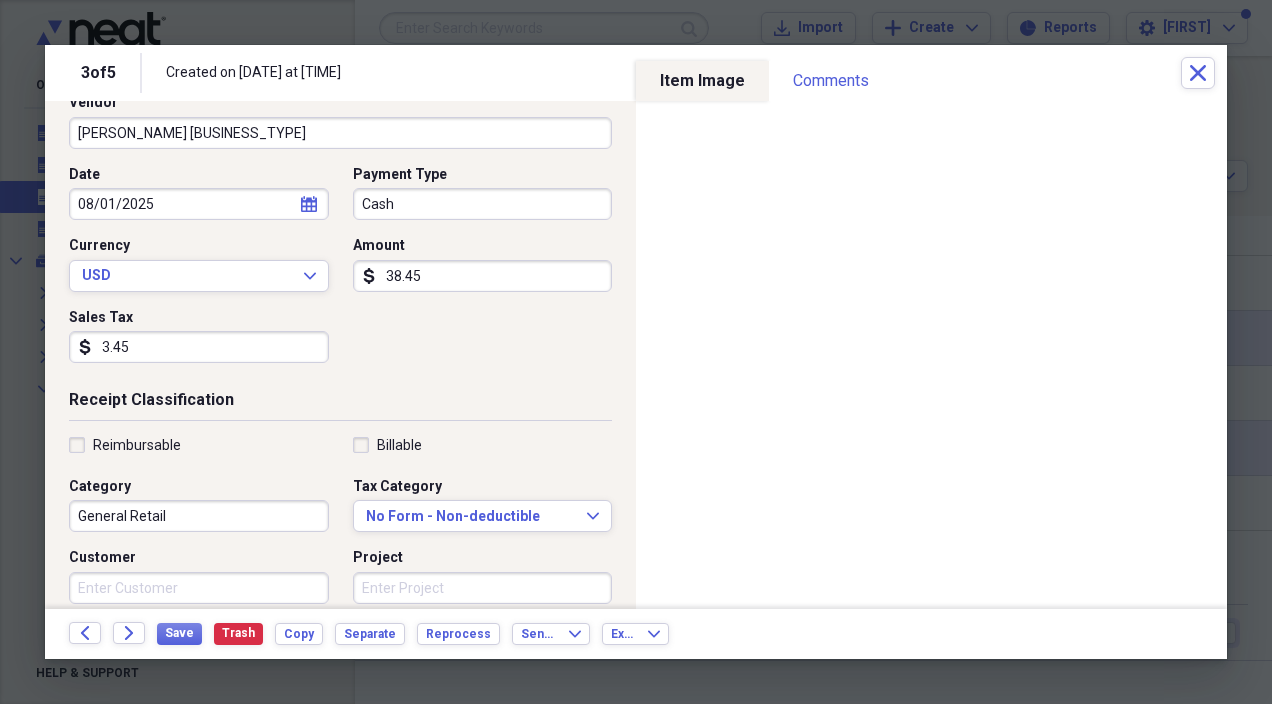 scroll, scrollTop: 163, scrollLeft: 0, axis: vertical 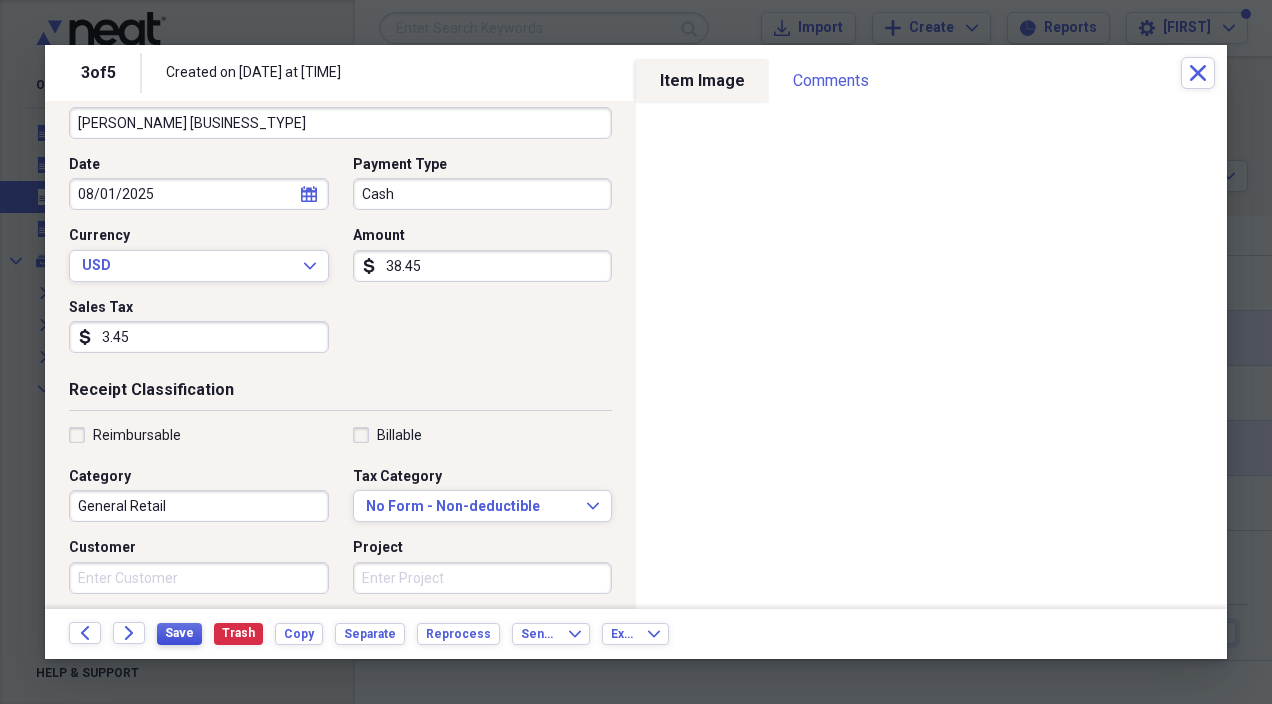 type on "[PERSON_NAME] [BUSINESS_TYPE]" 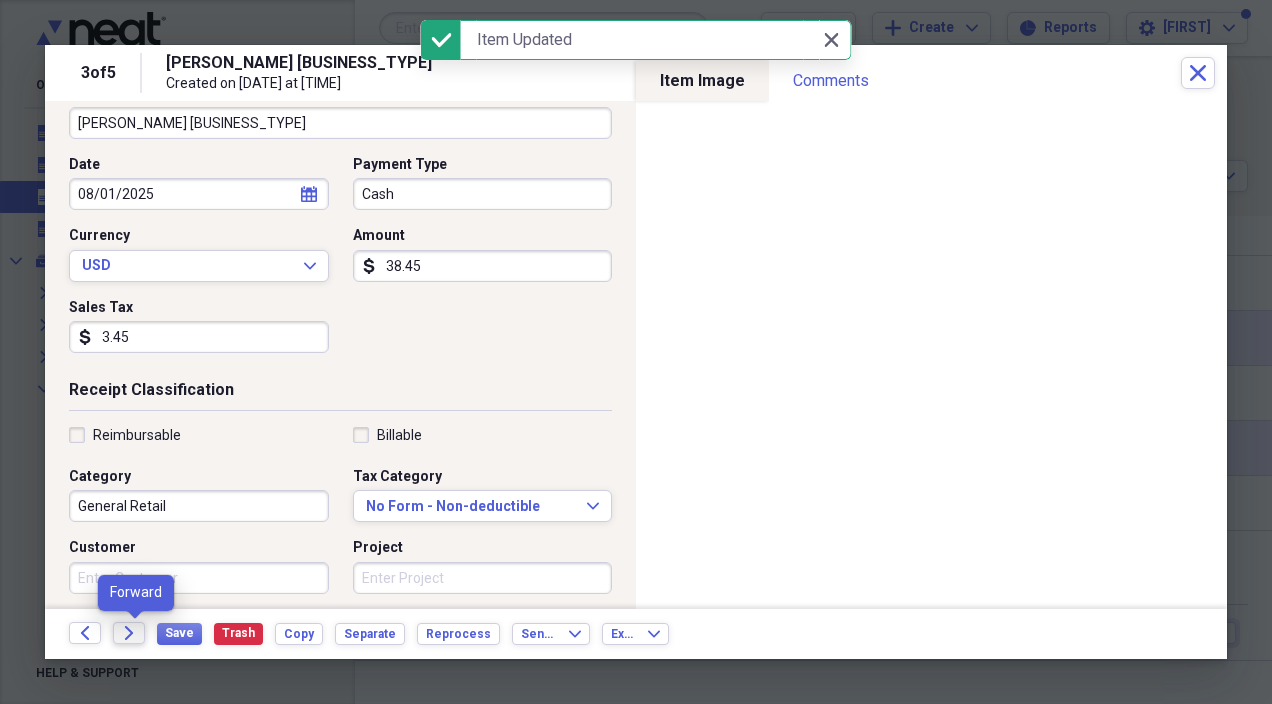 click on "Forward" 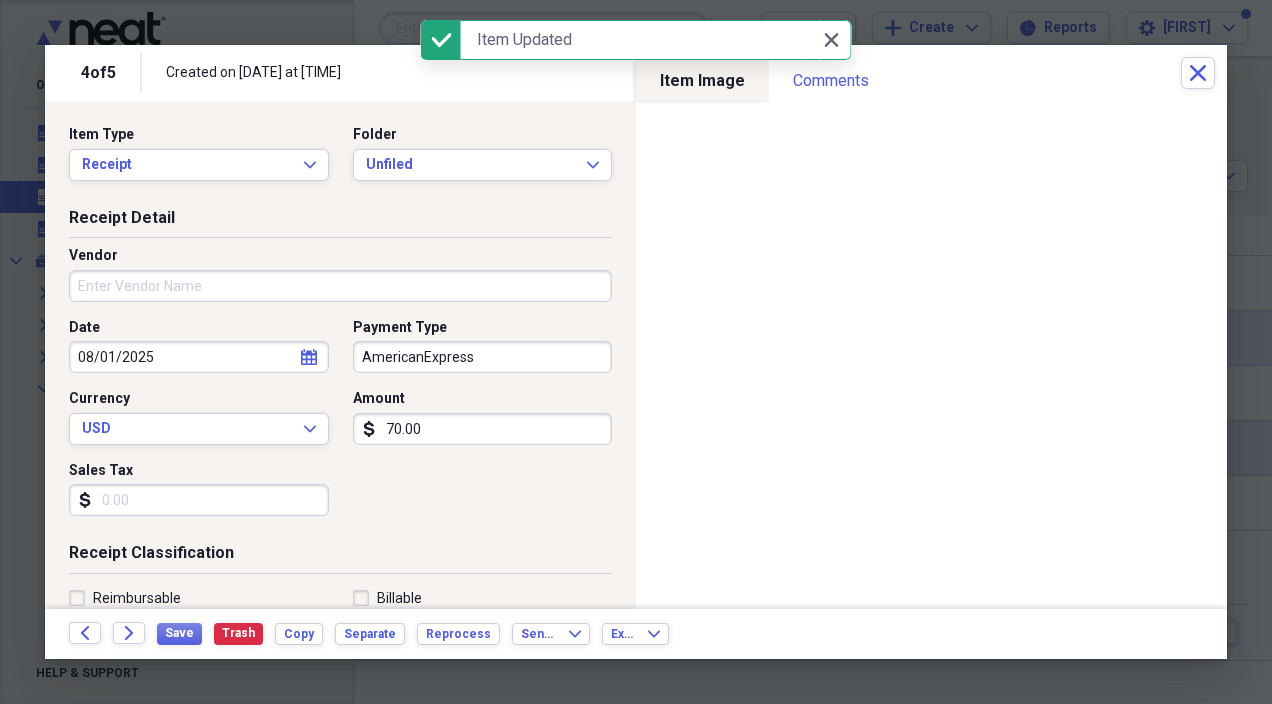 click on "Vendor" at bounding box center (340, 286) 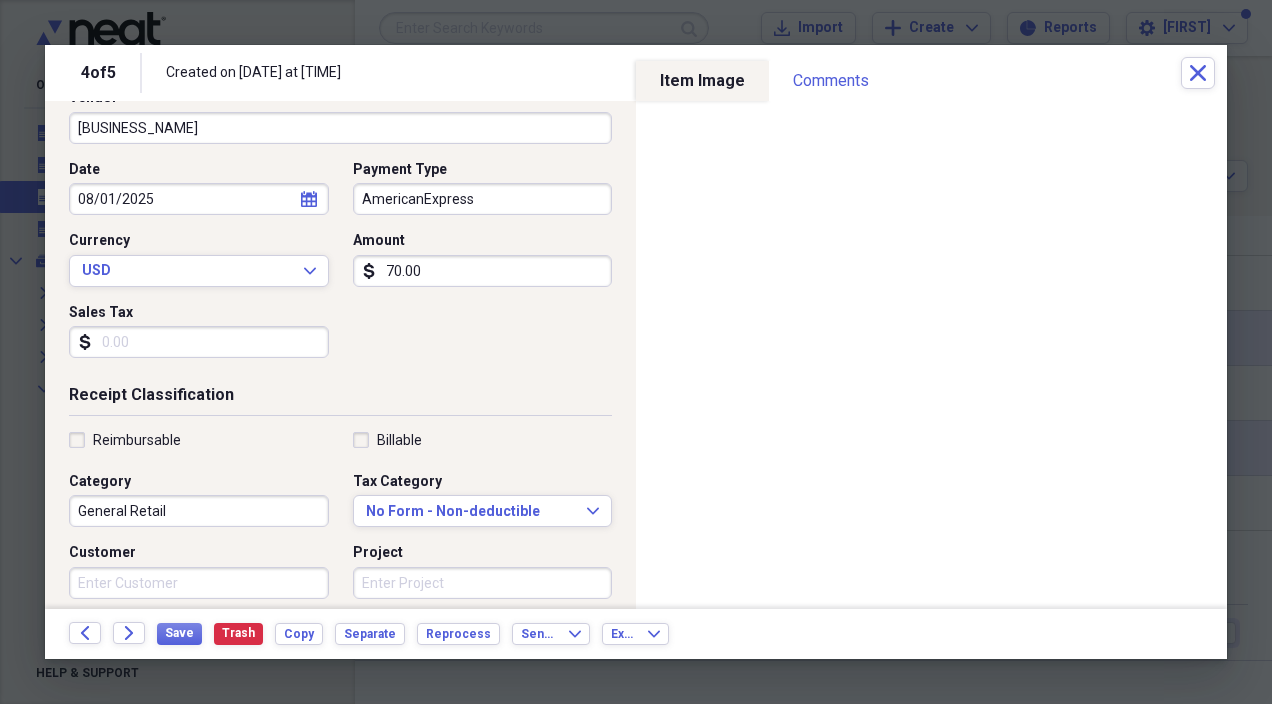 scroll, scrollTop: 177, scrollLeft: 0, axis: vertical 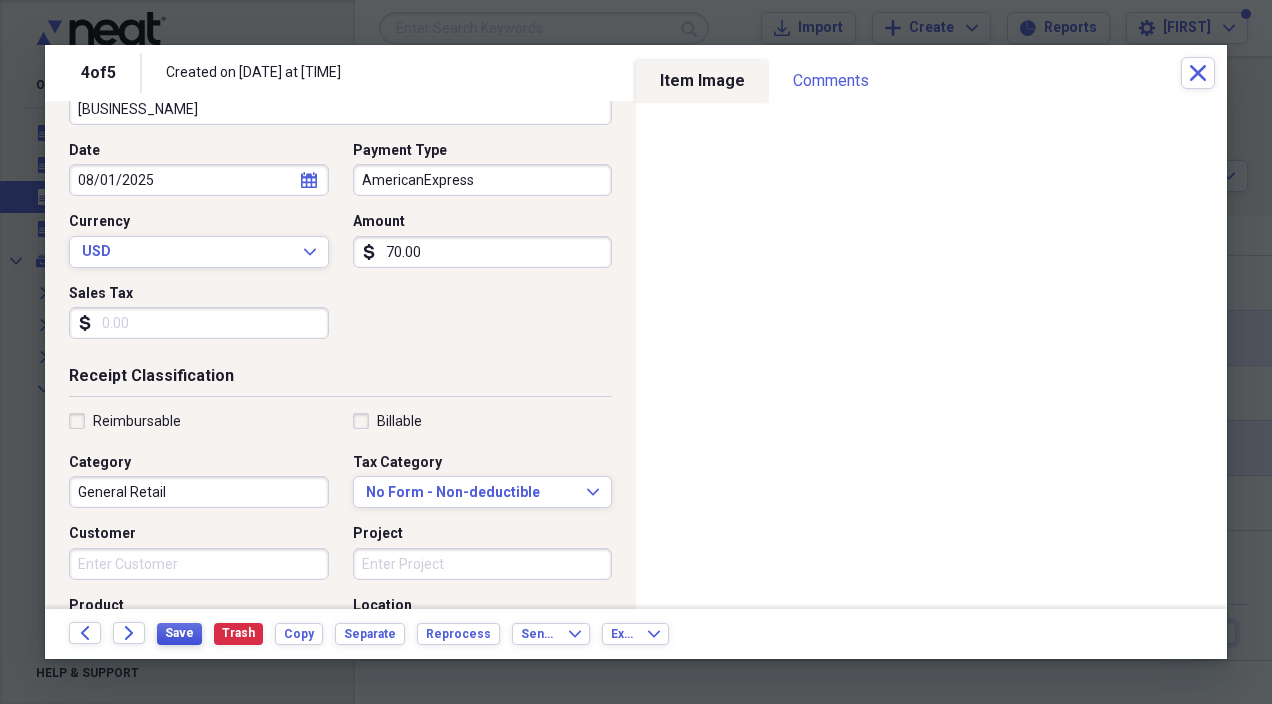type on "[BUSINESS_NAME]" 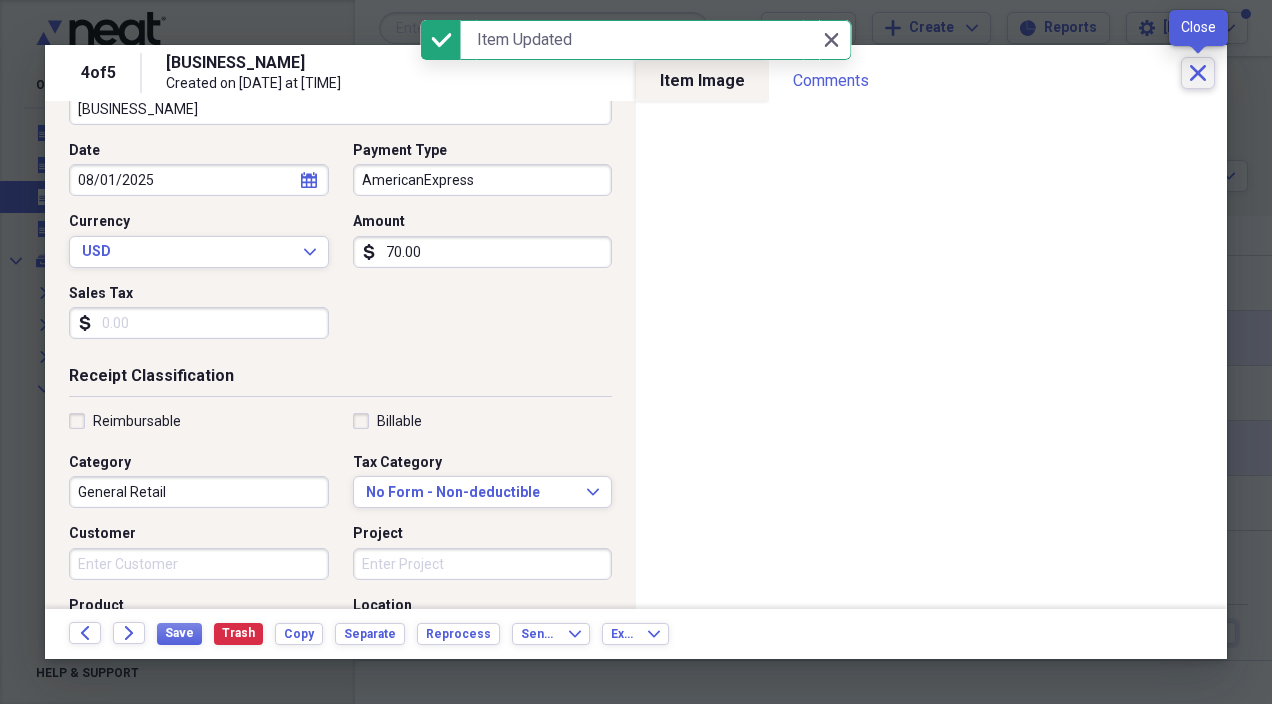 click on "Close" 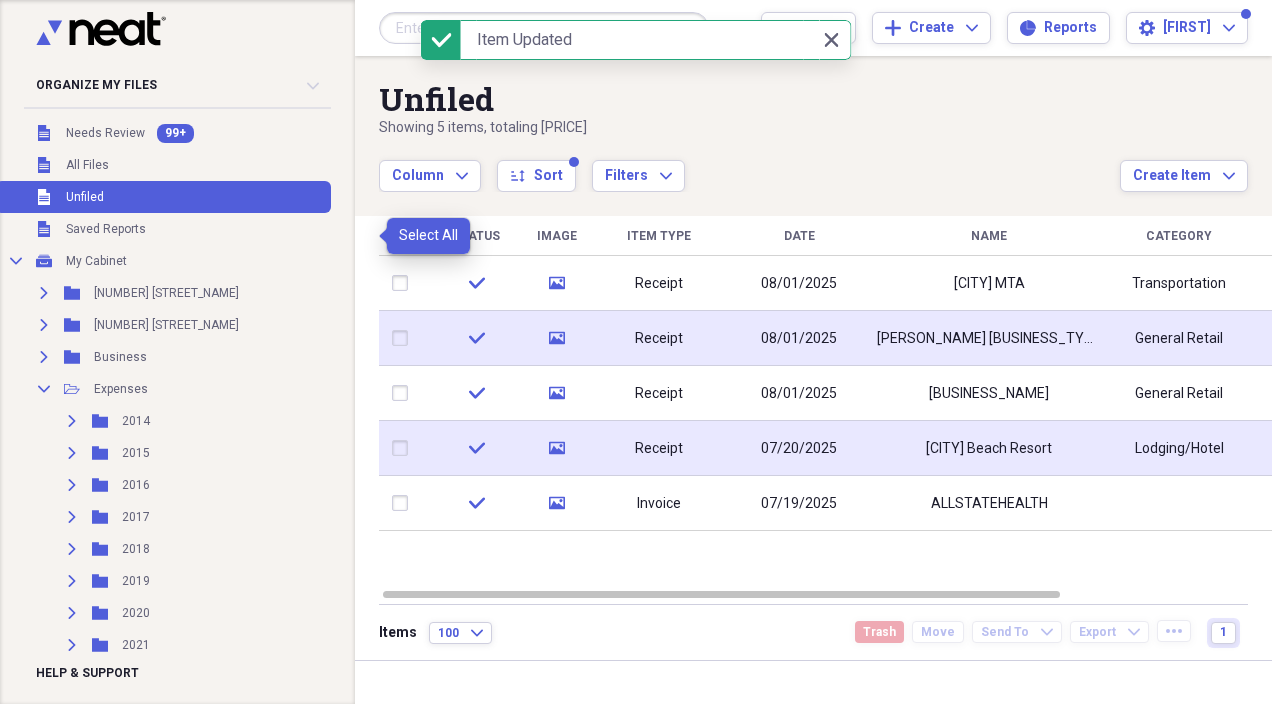 click at bounding box center [404, 236] 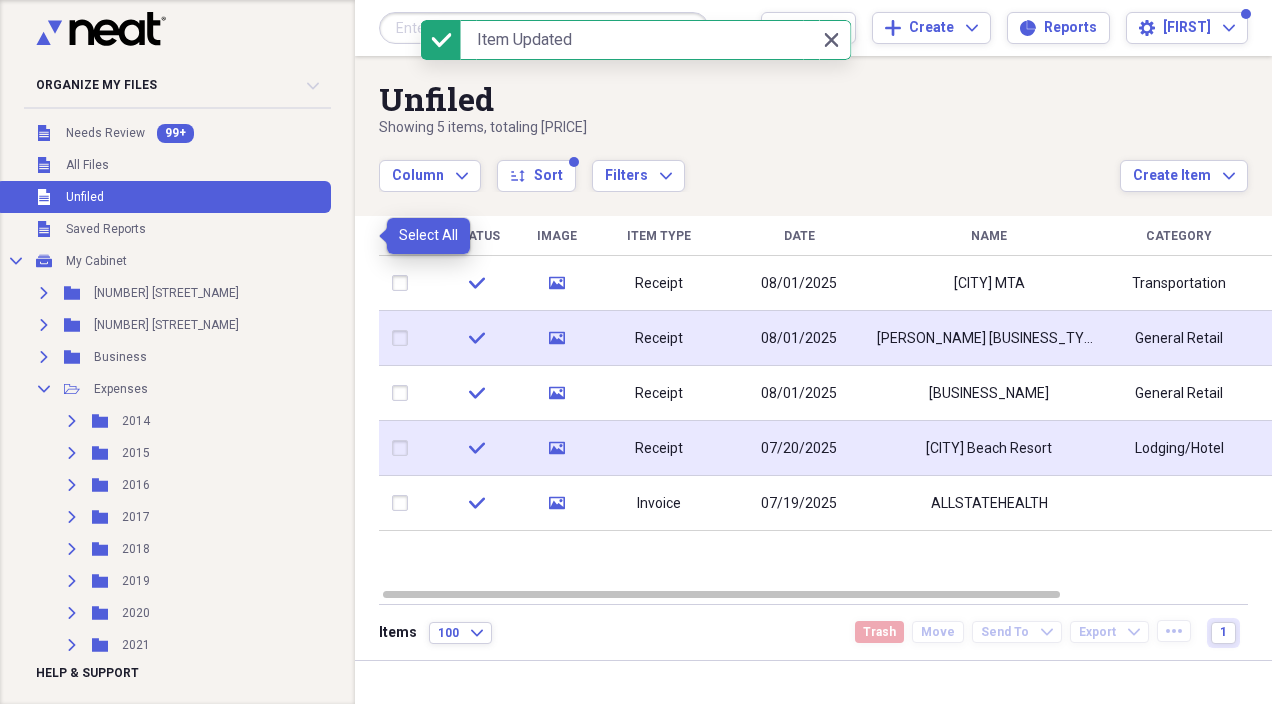click at bounding box center (392, 235) 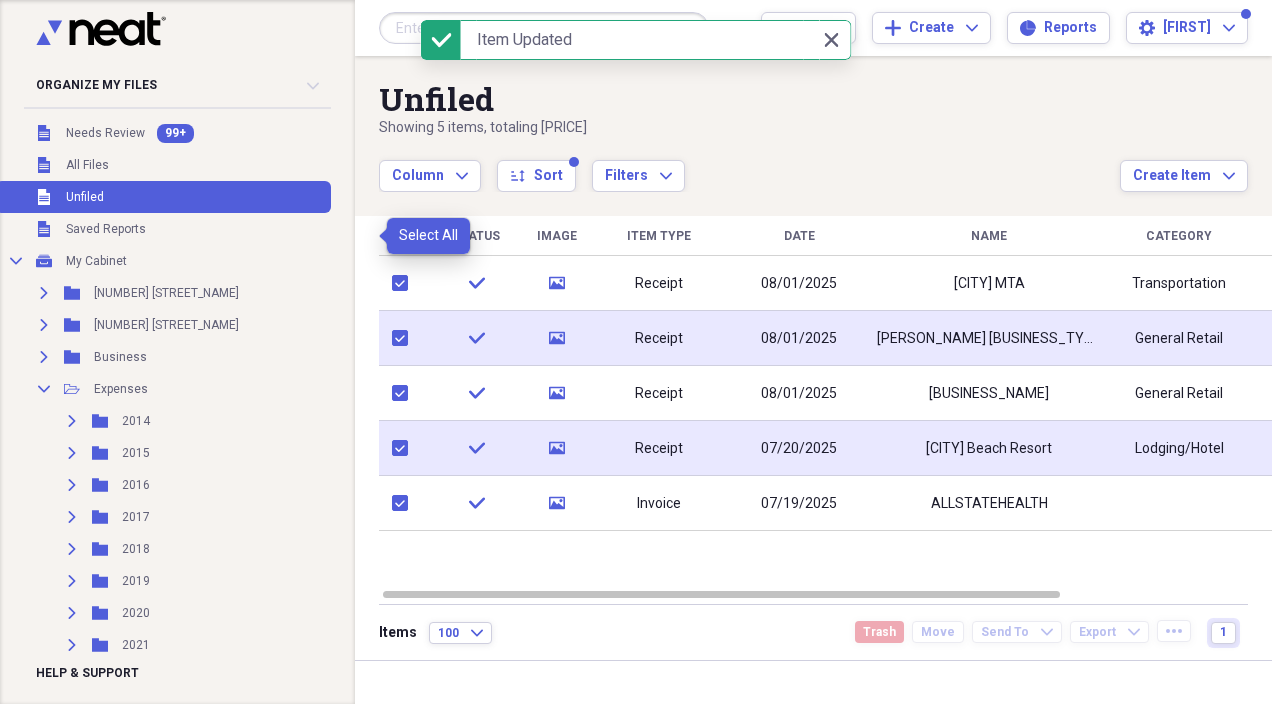 checkbox on "true" 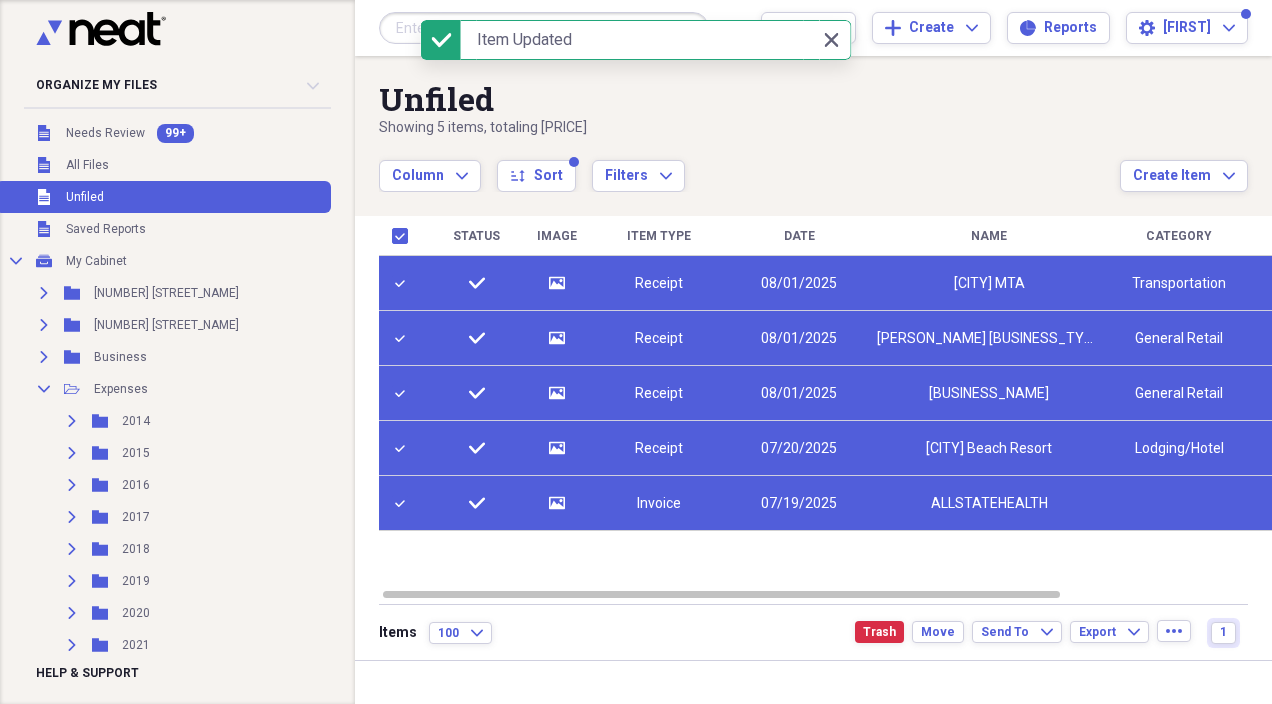 click at bounding box center [404, 503] 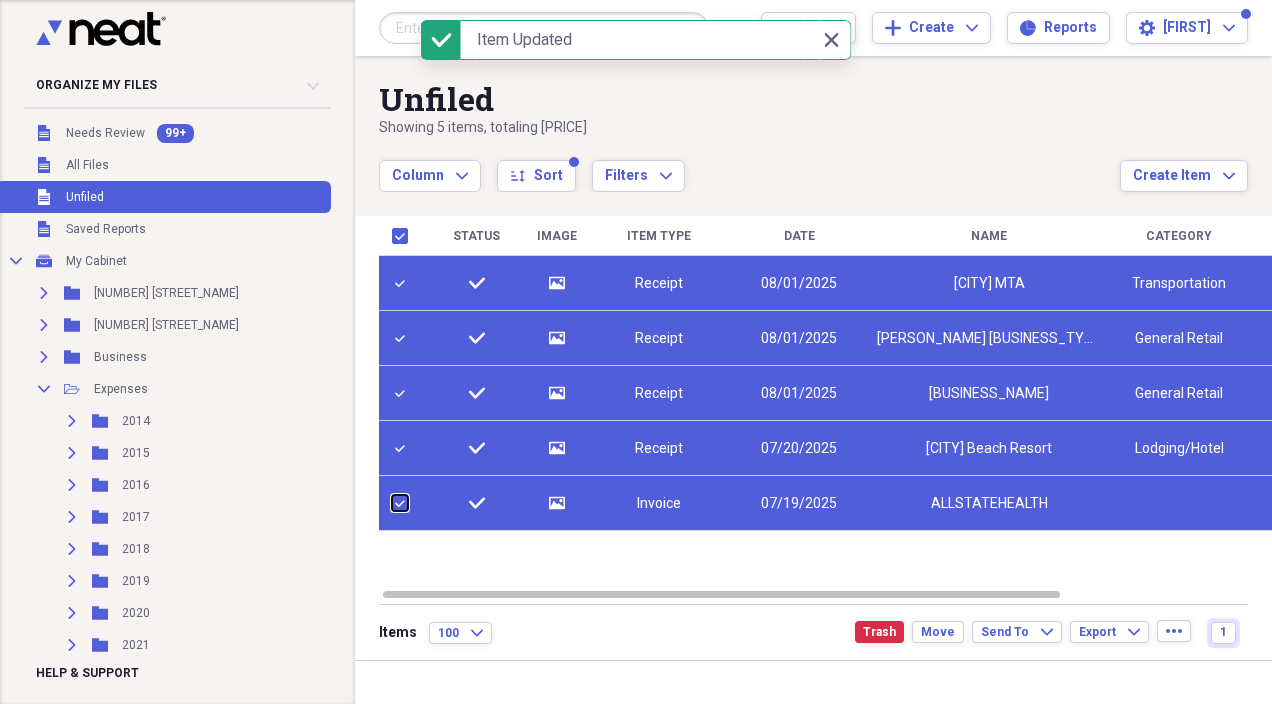 click at bounding box center (392, 503) 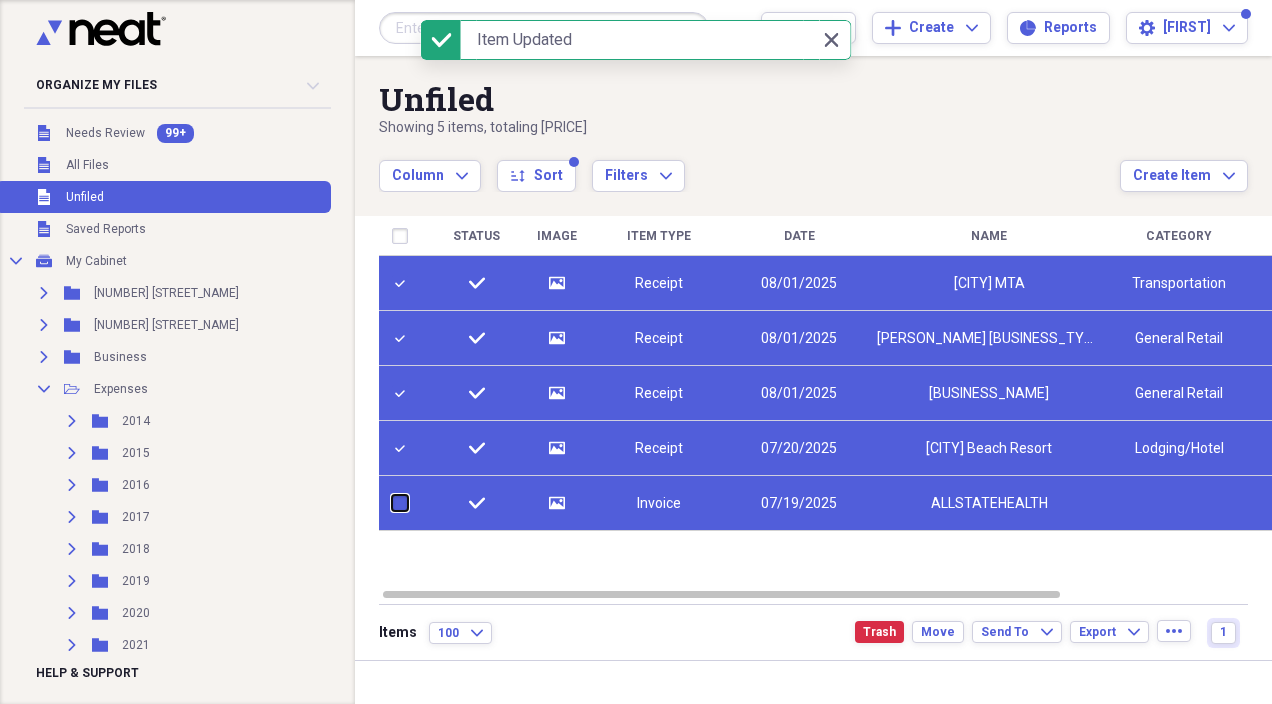 checkbox on "false" 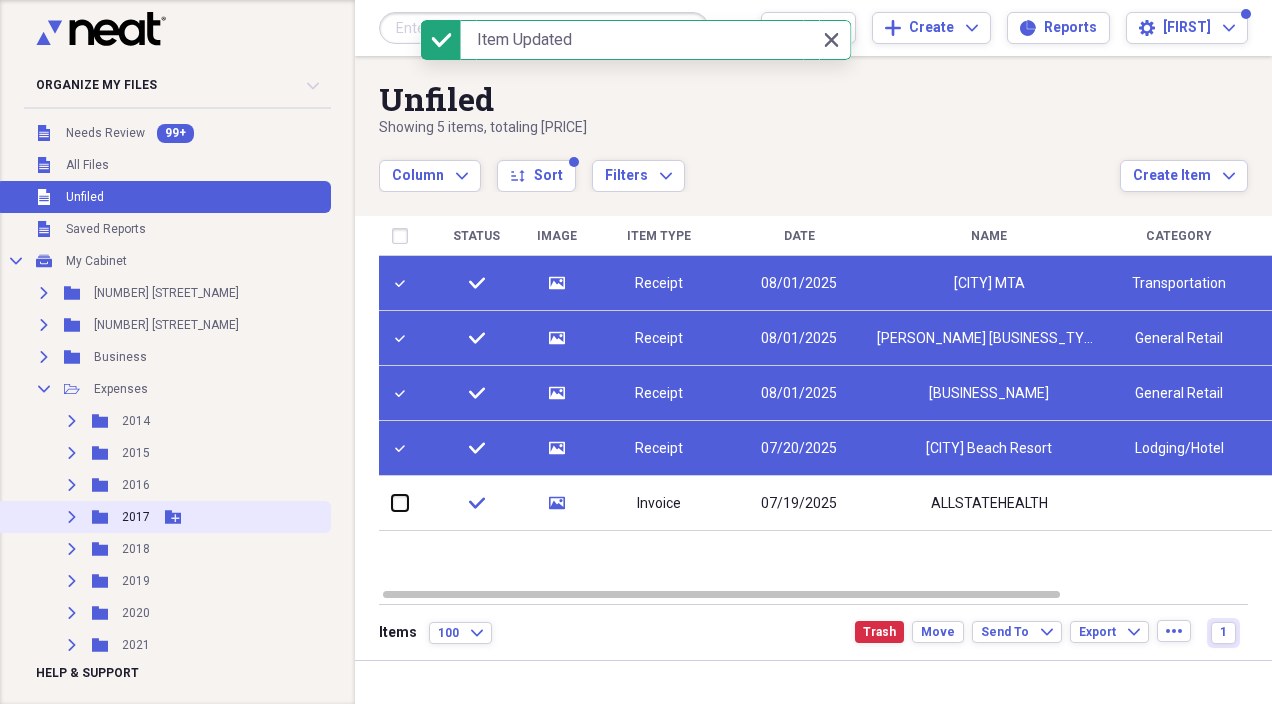 scroll, scrollTop: 579, scrollLeft: 0, axis: vertical 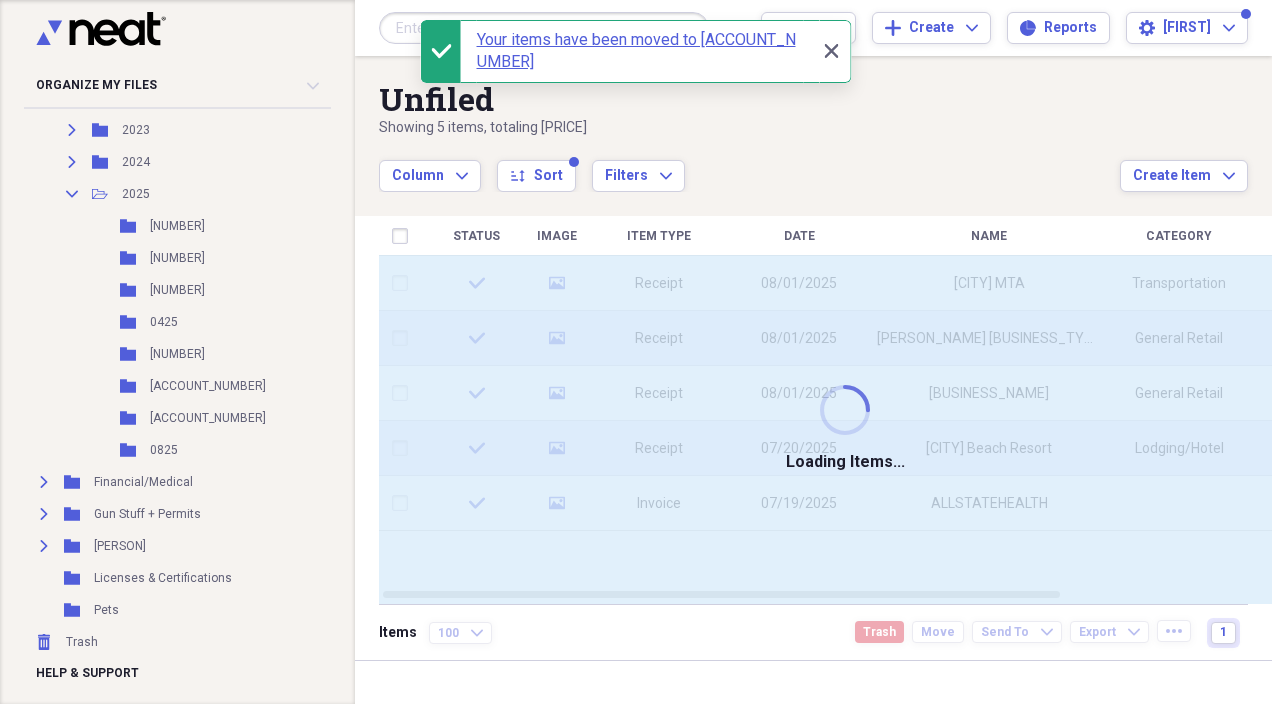 checkbox on "false" 